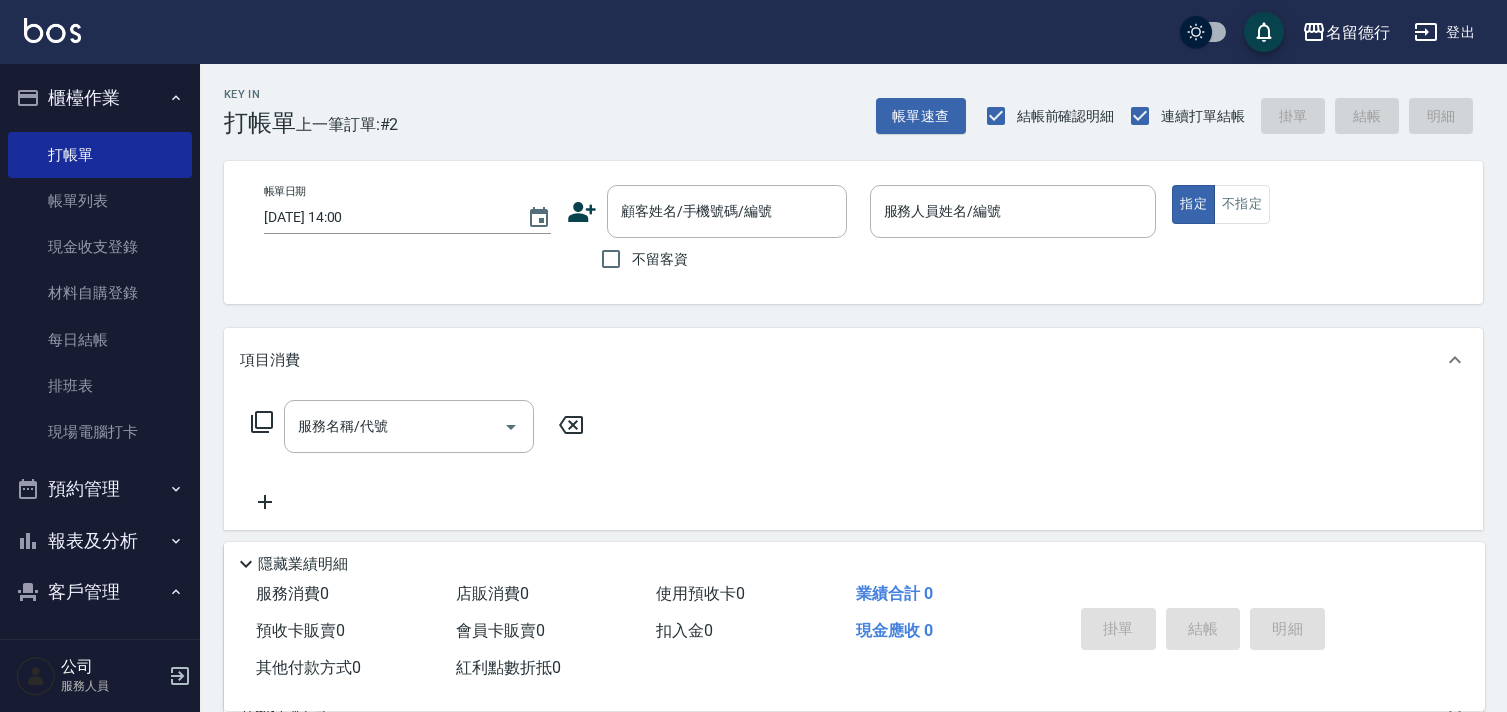 scroll, scrollTop: 0, scrollLeft: 0, axis: both 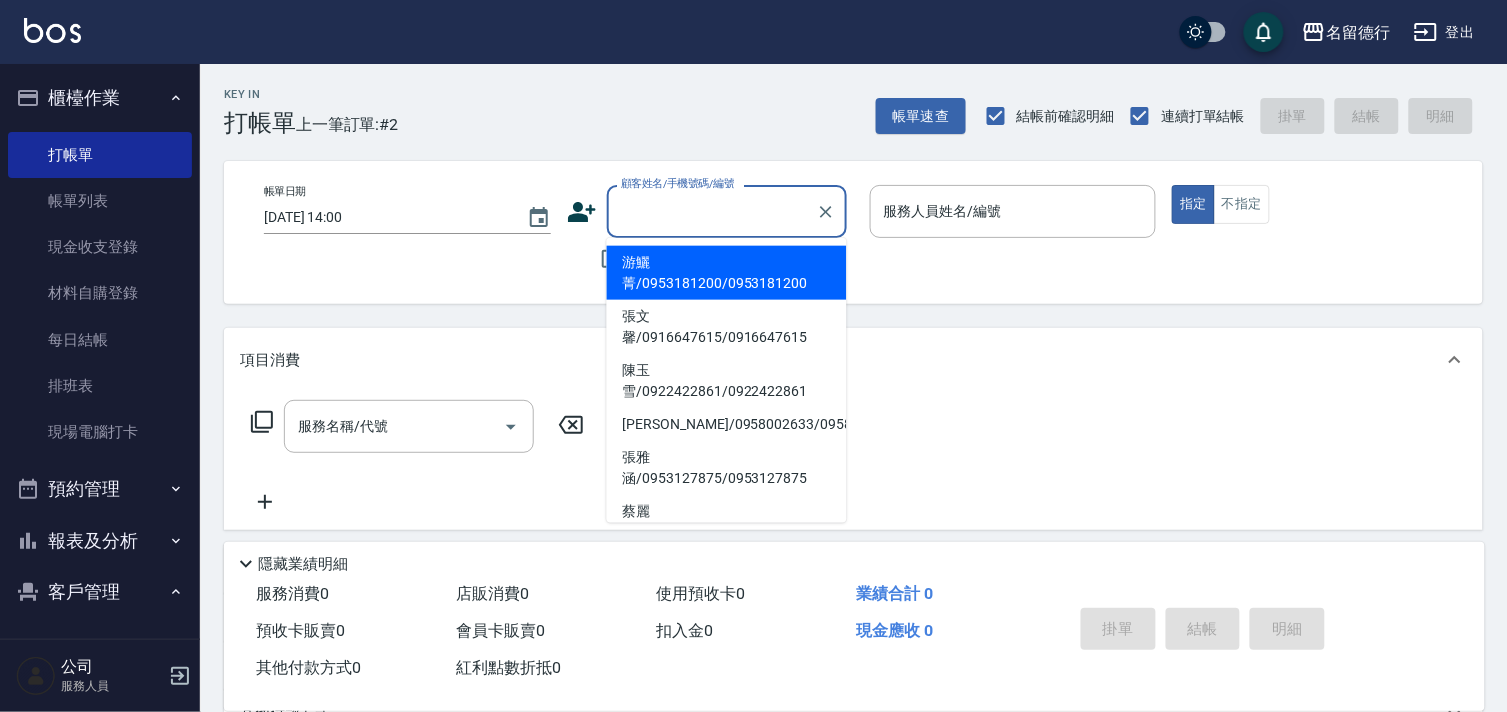 click on "顧客姓名/手機號碼/編號 顧客姓名/手機號碼/編號" at bounding box center [727, 211] 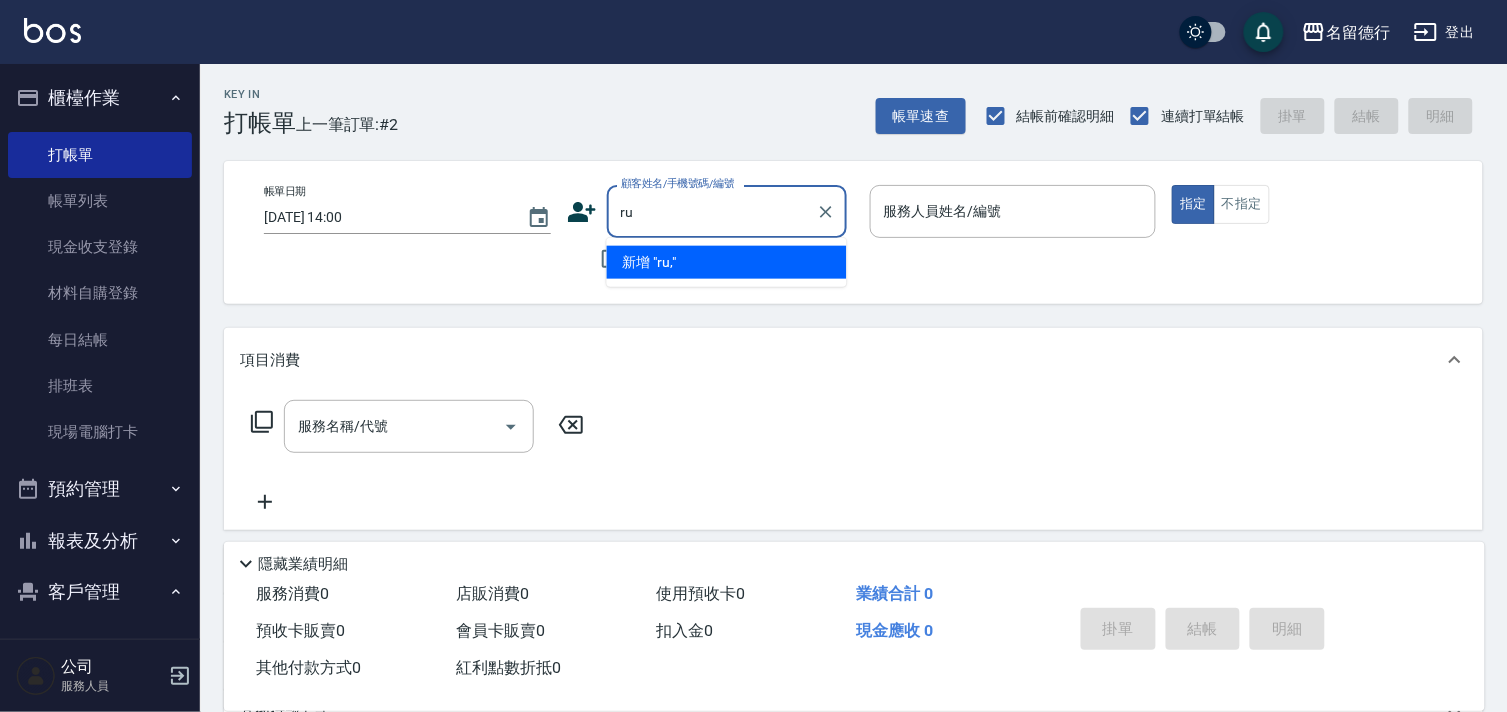 type on "r" 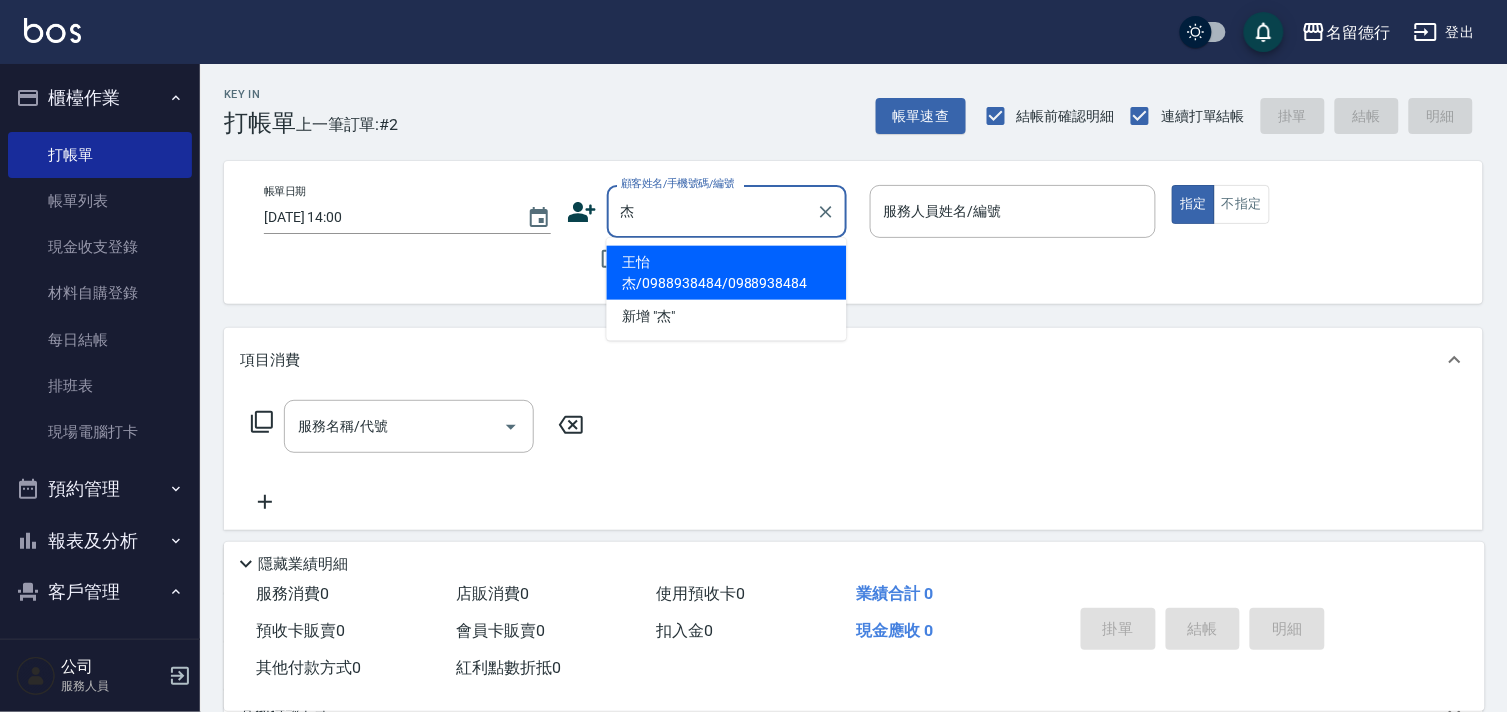 click on "王怡杰/0988938484/0988938484" at bounding box center [727, 273] 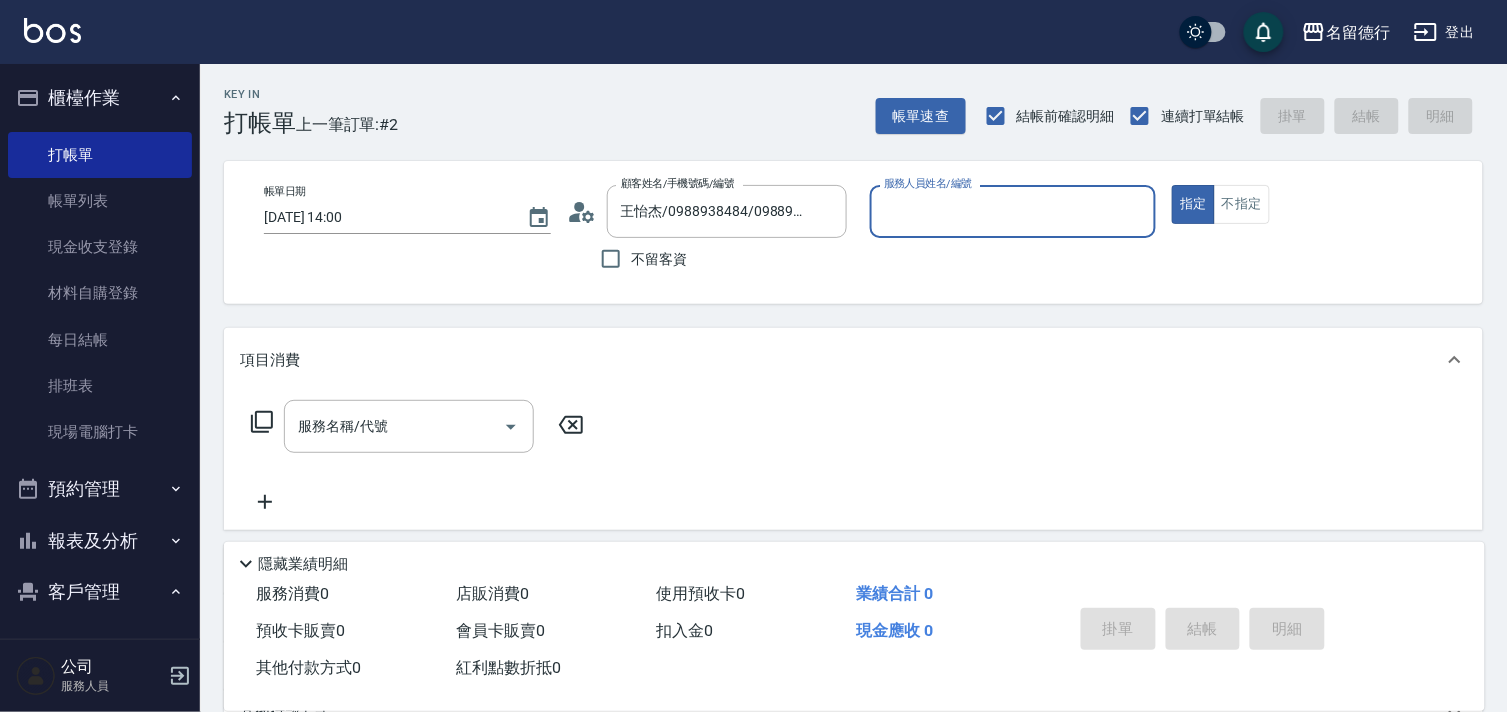 type on "[PERSON_NAME]-10" 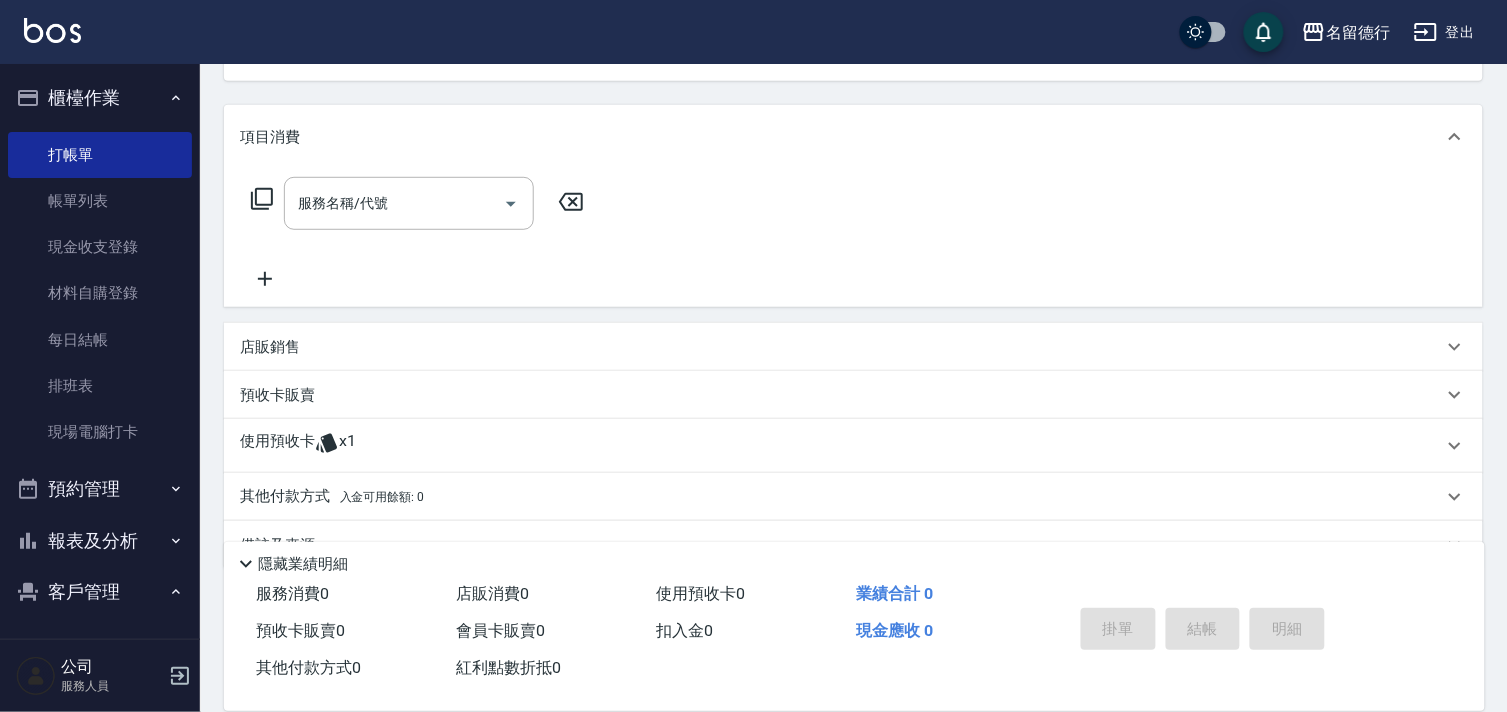 scroll, scrollTop: 268, scrollLeft: 0, axis: vertical 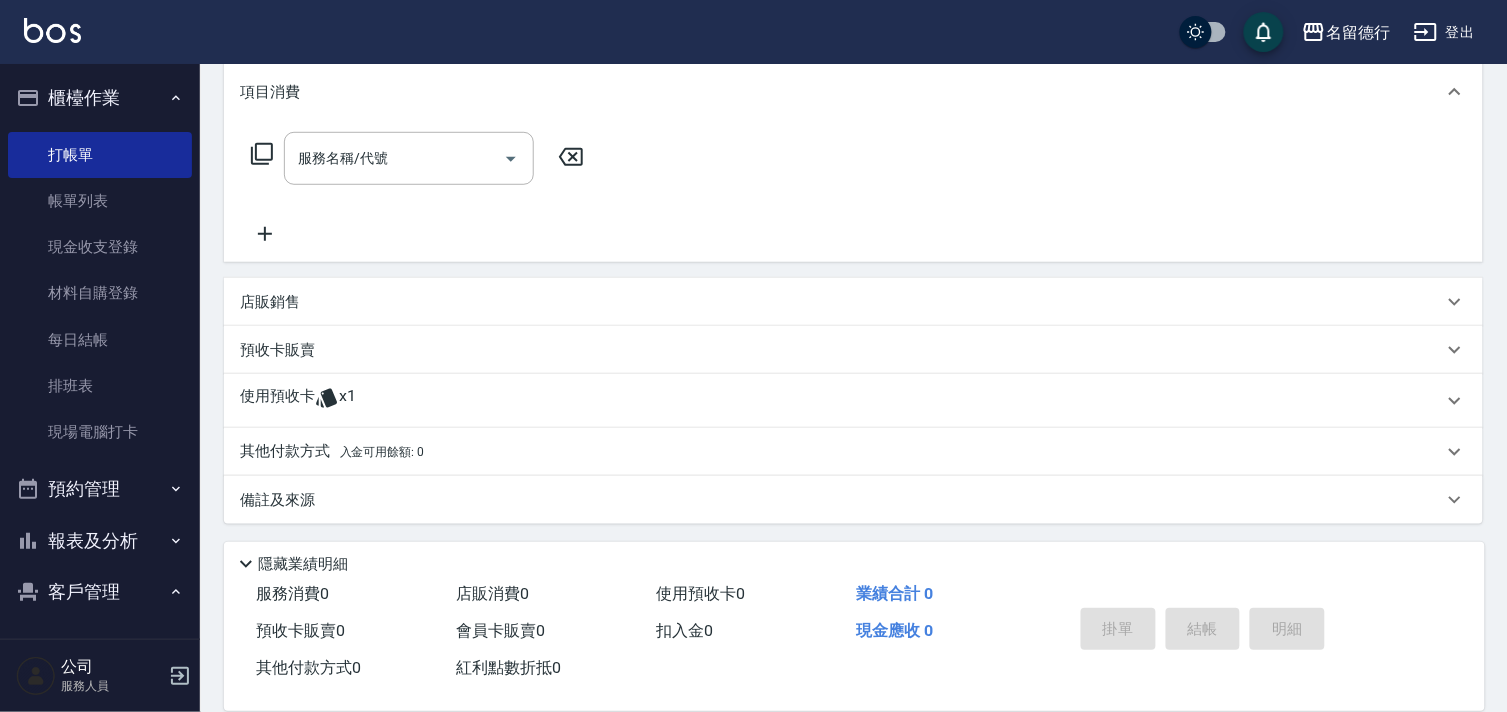 click 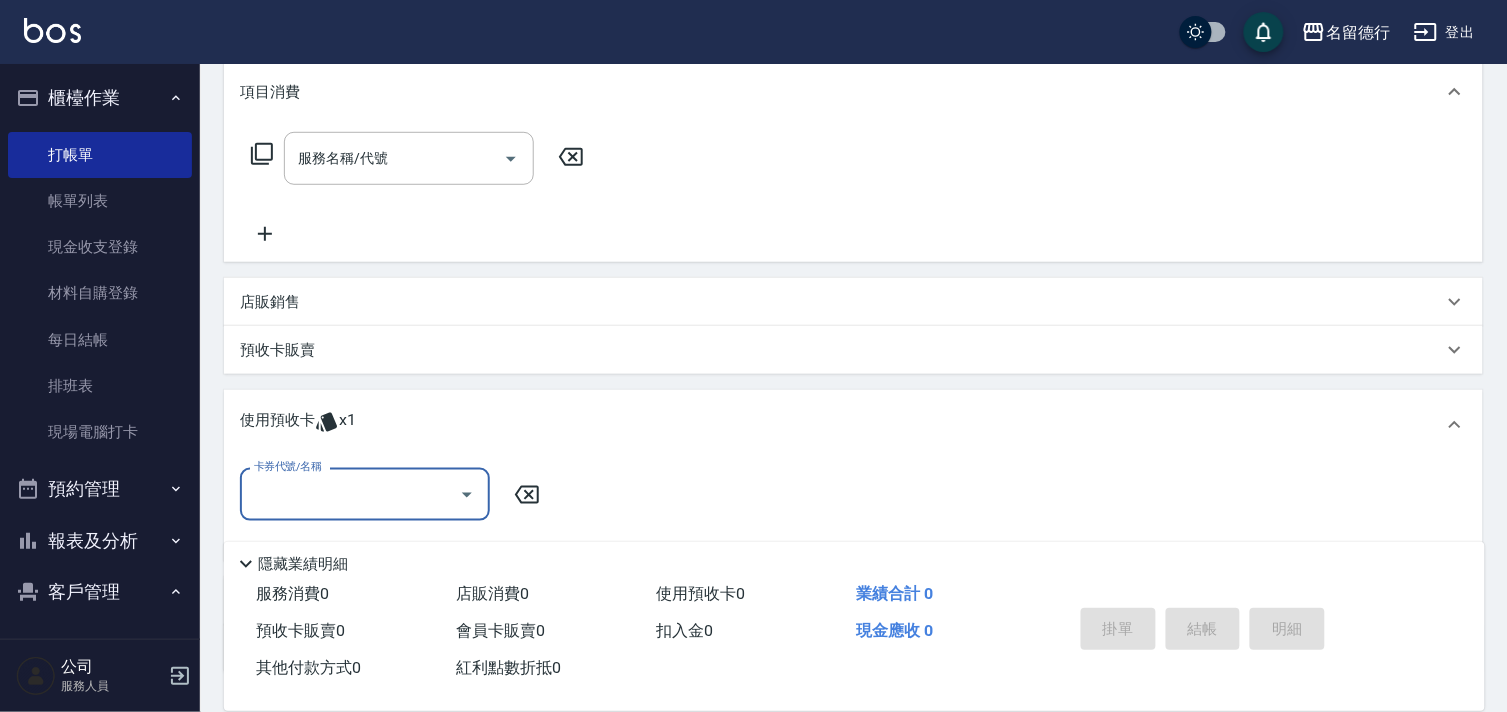 scroll, scrollTop: 0, scrollLeft: 0, axis: both 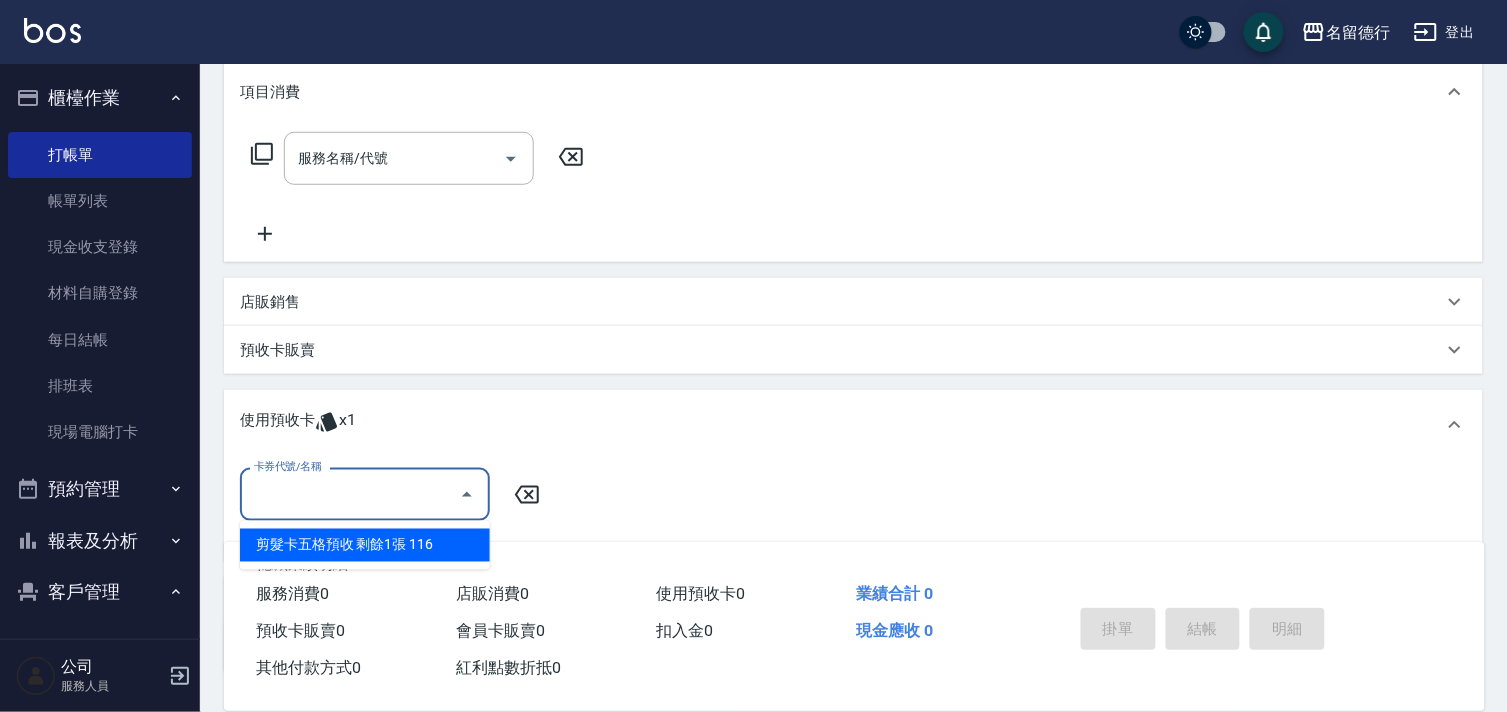 click on "卡券代號/名稱" at bounding box center [350, 494] 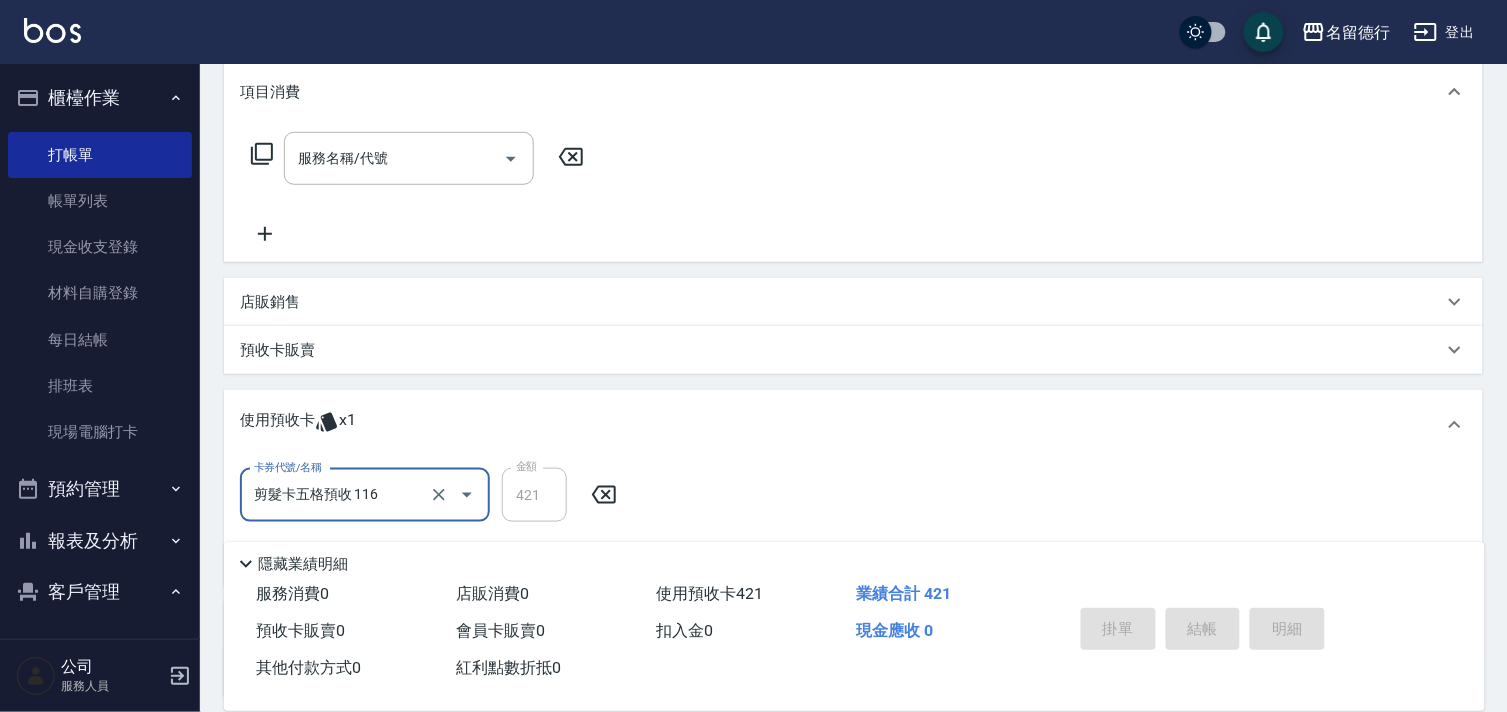 type on "[DATE] 15:54" 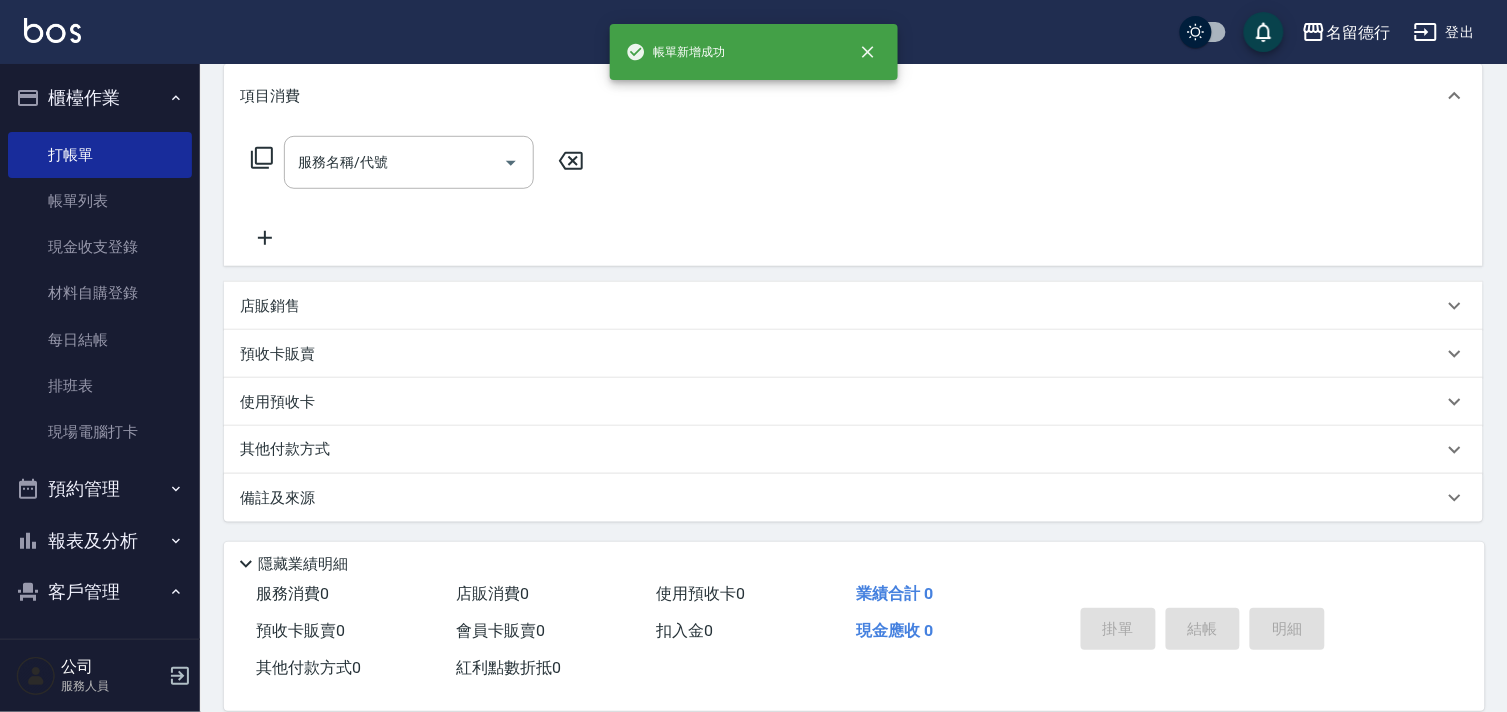 scroll, scrollTop: 0, scrollLeft: 0, axis: both 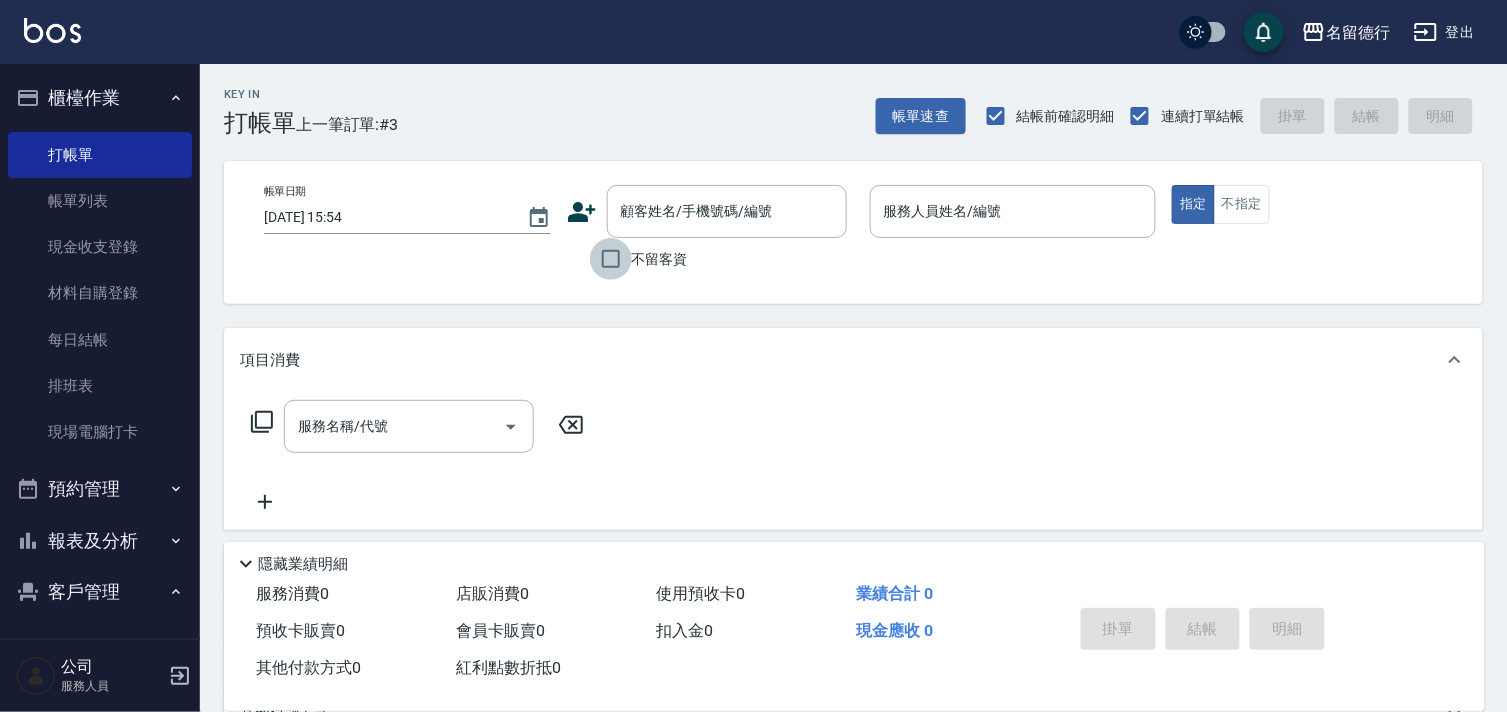 click on "不留客資" at bounding box center [611, 259] 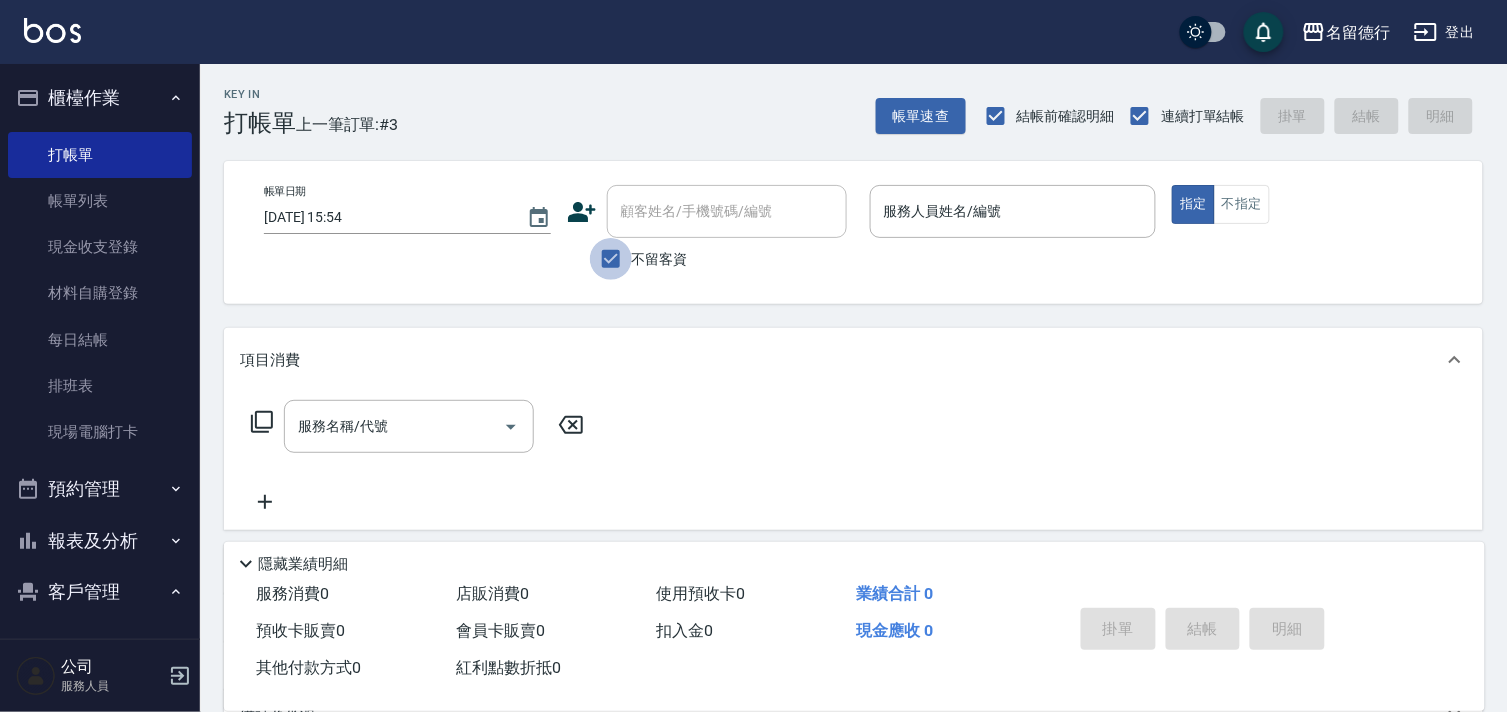 click on "不留客資" at bounding box center [611, 259] 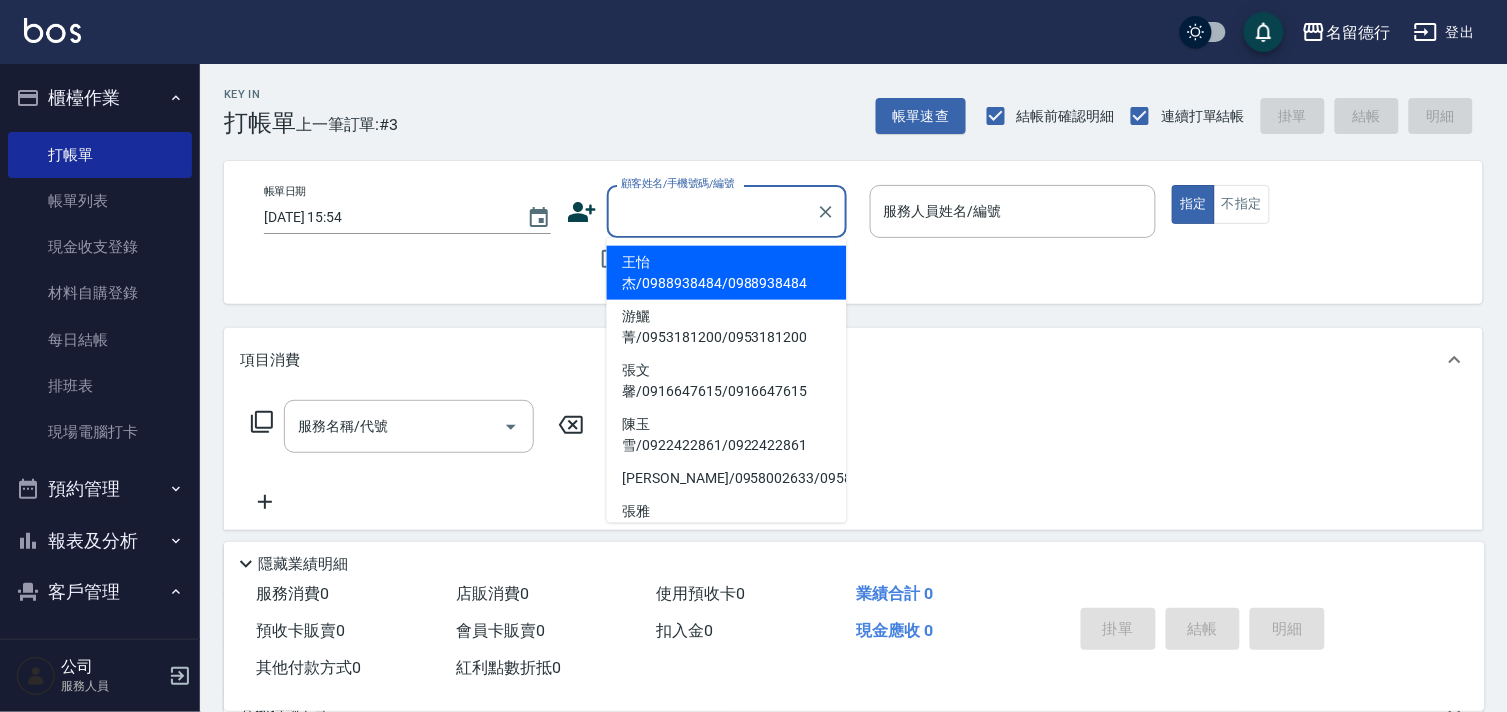 click on "顧客姓名/手機號碼/編號 顧客姓名/手機號碼/編號" at bounding box center (727, 211) 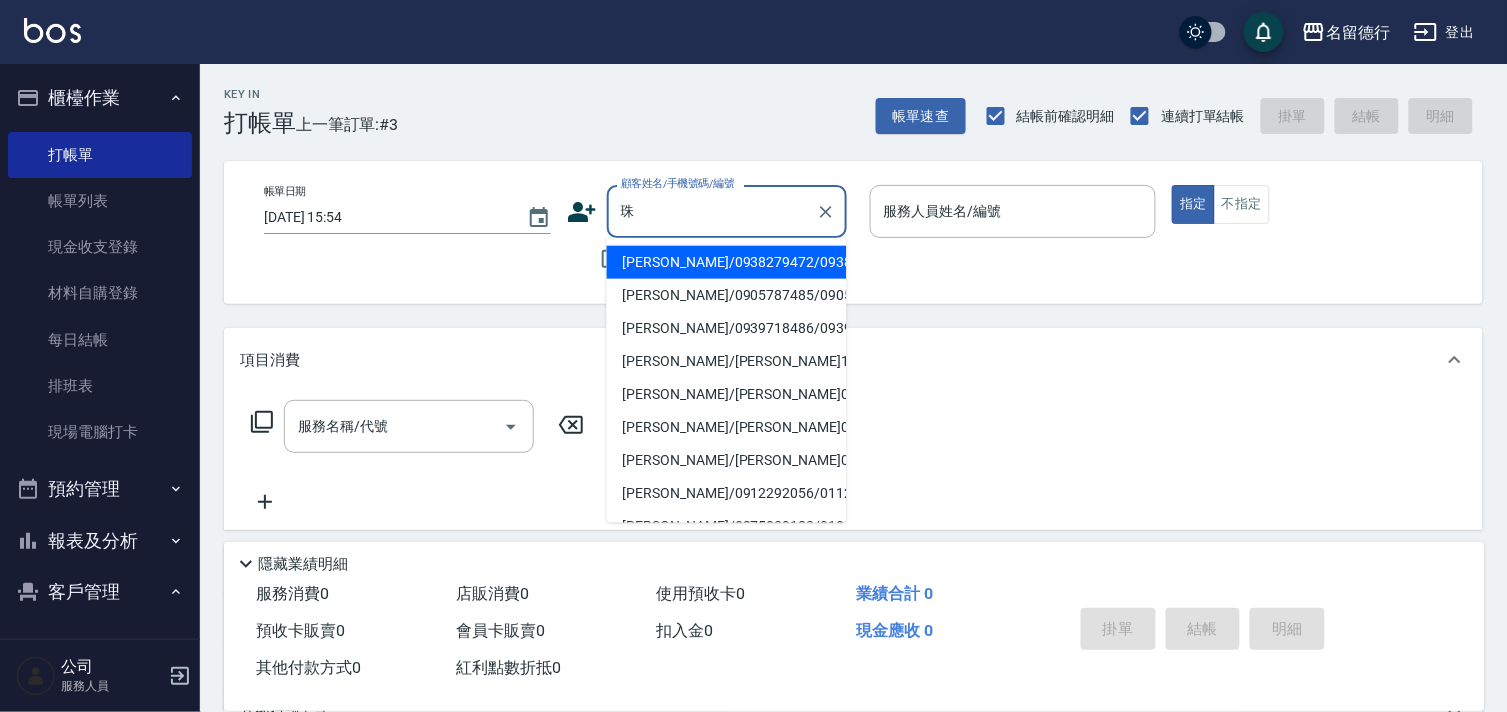 click on "[PERSON_NAME]/0939718486/0939718486" at bounding box center (727, 328) 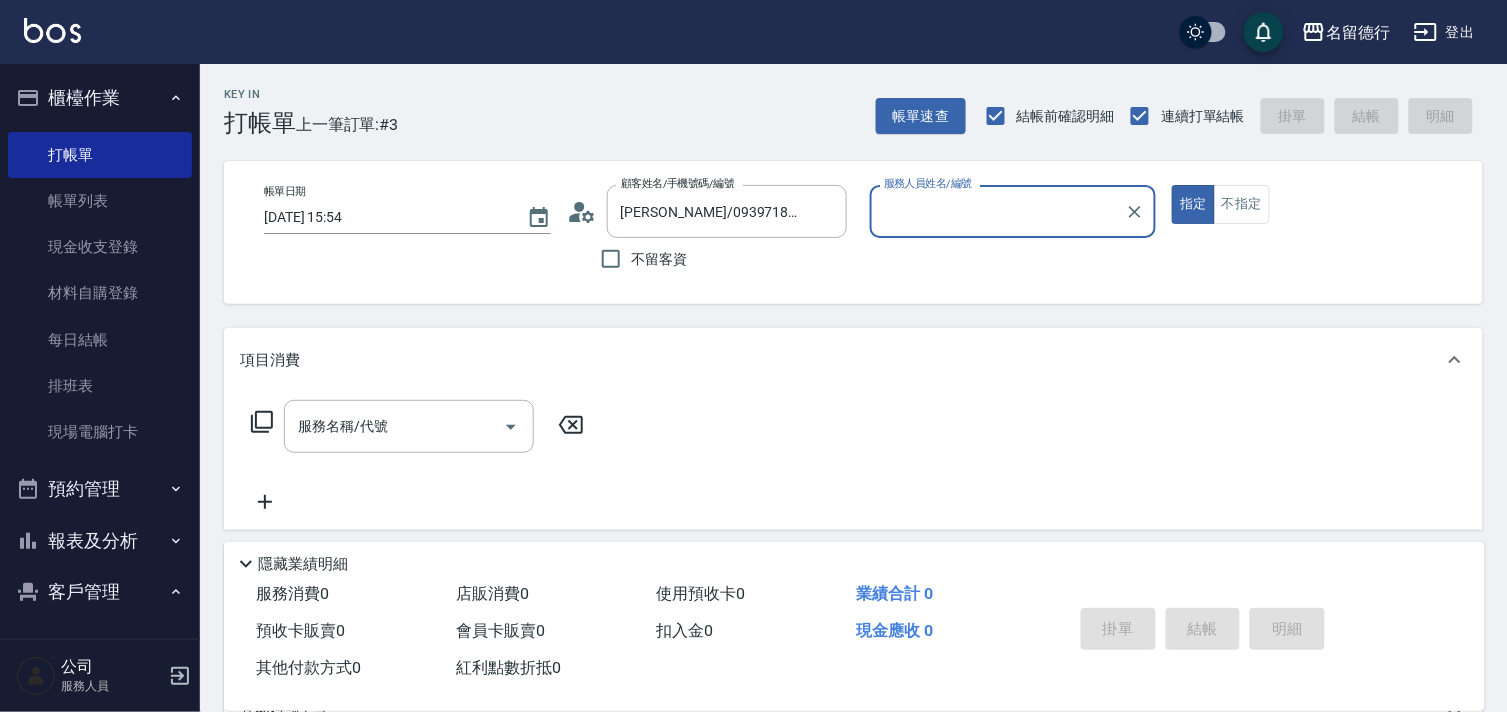 type on "[PERSON_NAME]-10" 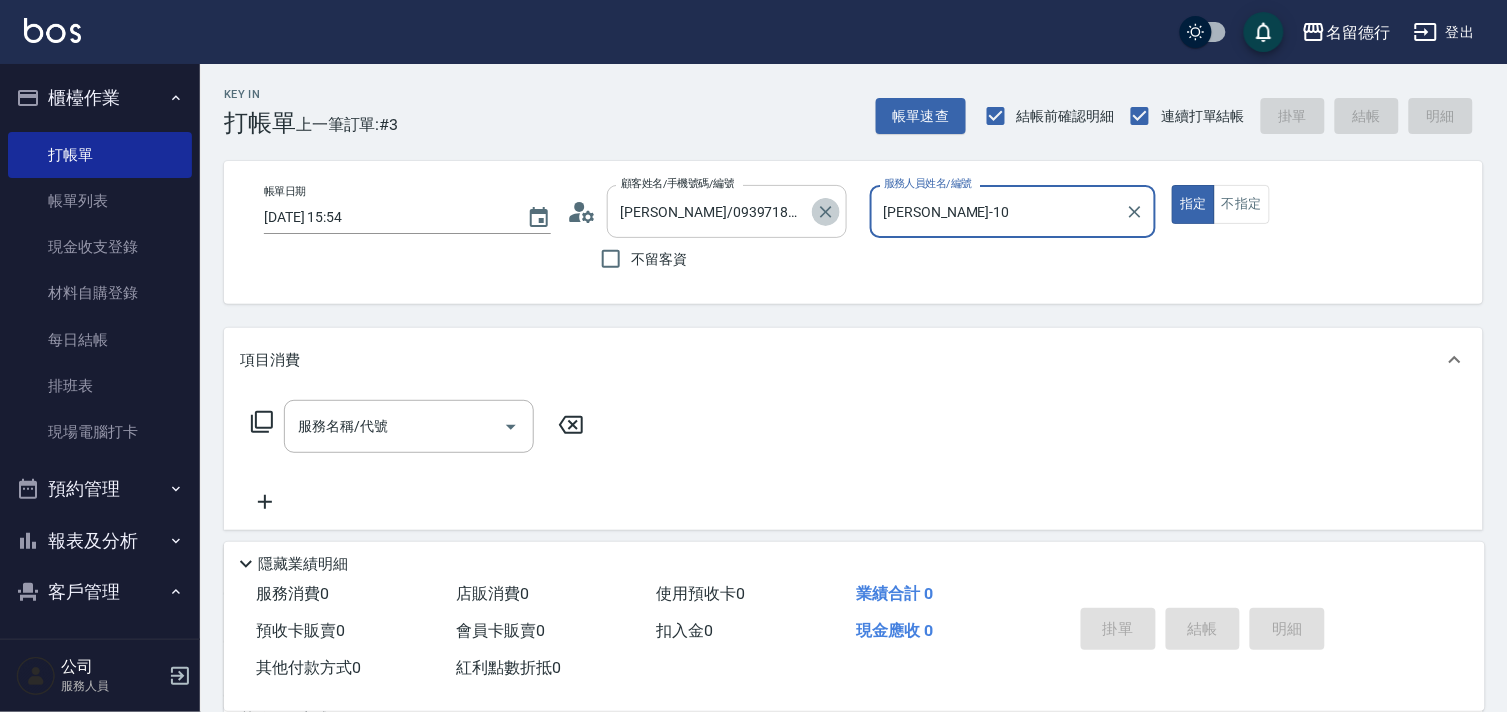 click 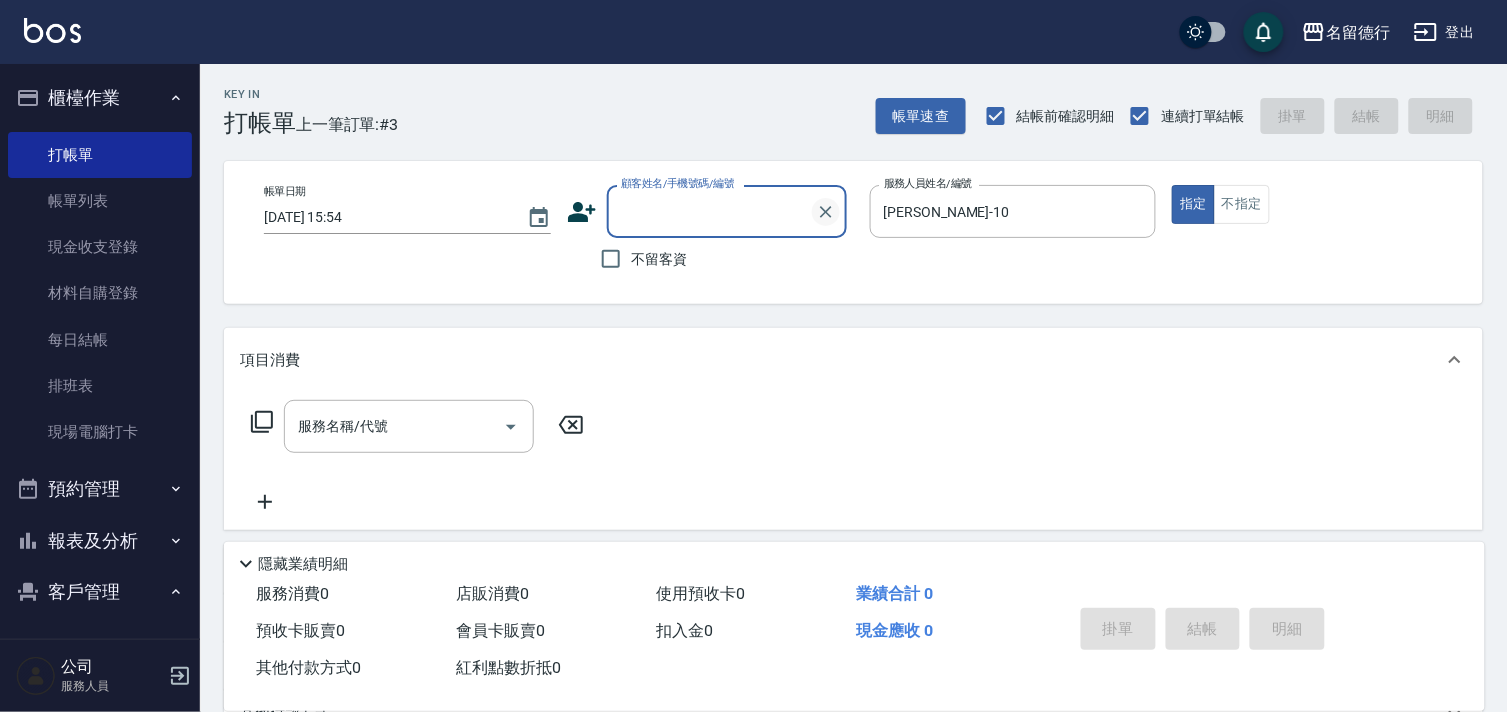 scroll, scrollTop: 0, scrollLeft: 0, axis: both 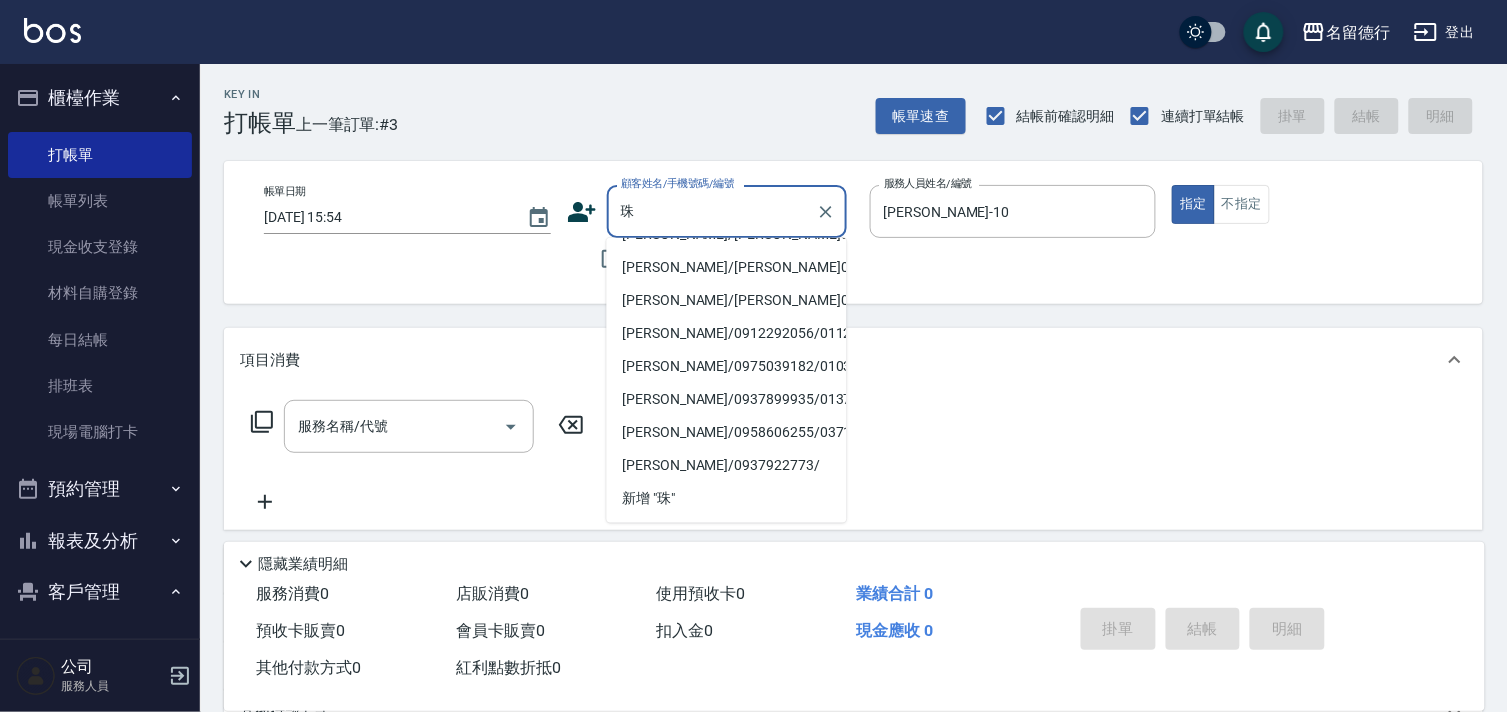 click on "[PERSON_NAME]/0939718486/0939718486" at bounding box center (727, 168) 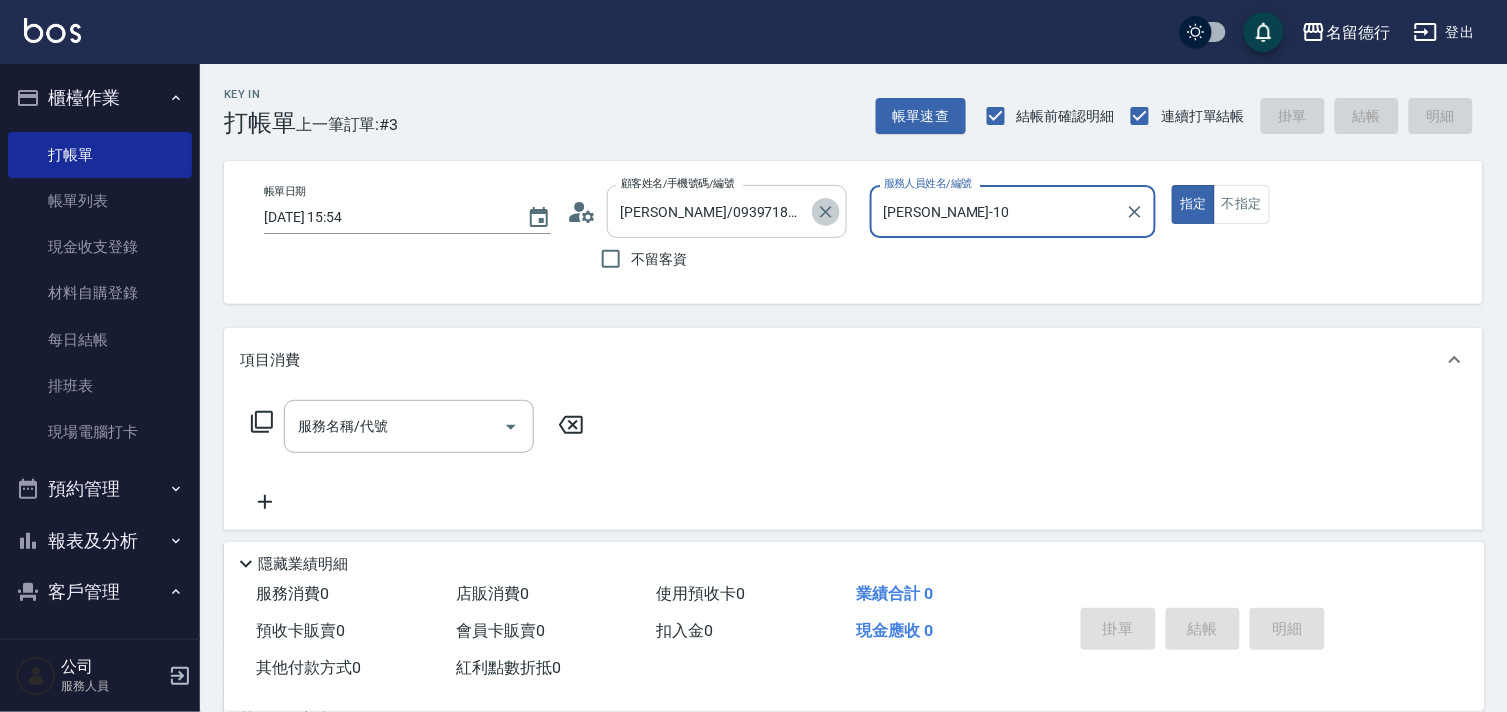 click 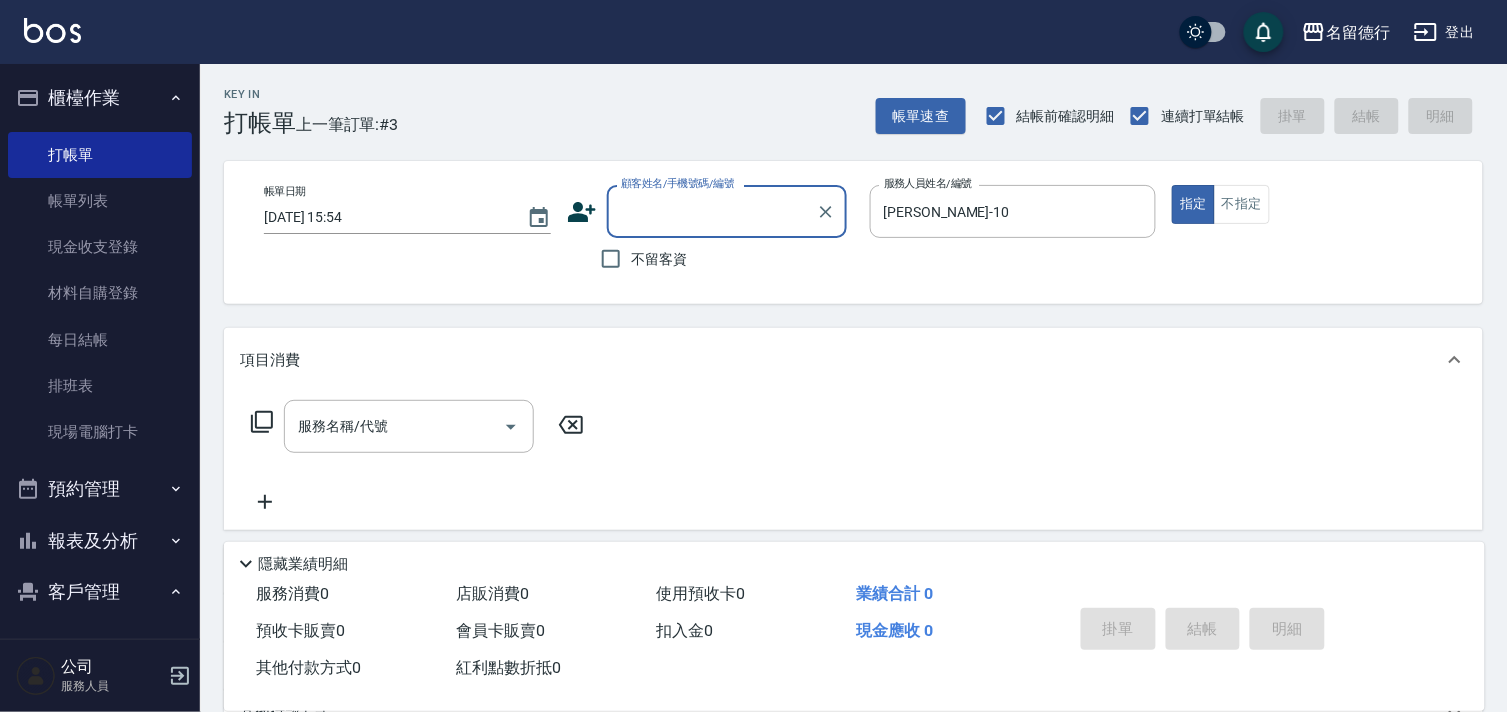 scroll, scrollTop: 0, scrollLeft: 0, axis: both 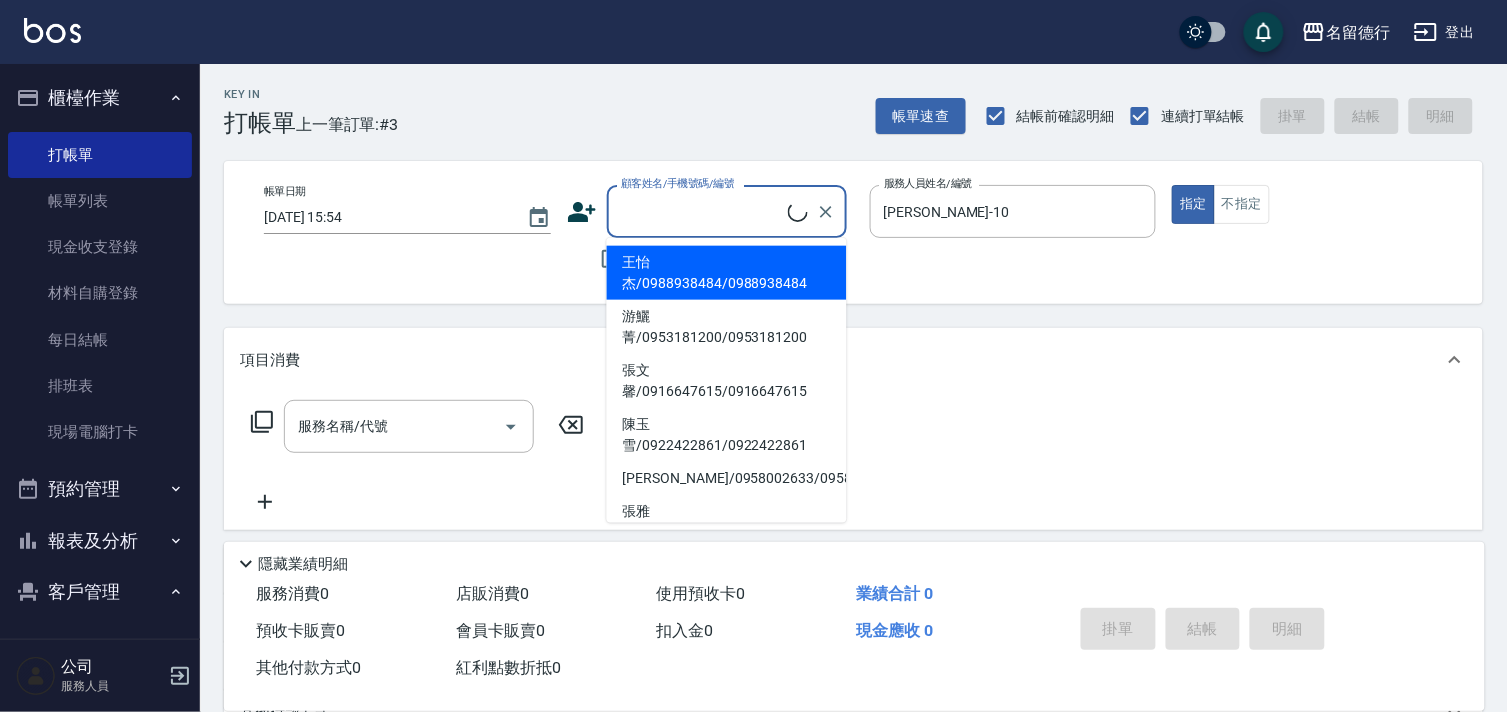 click on "顧客姓名/手機號碼/編號" at bounding box center [702, 211] 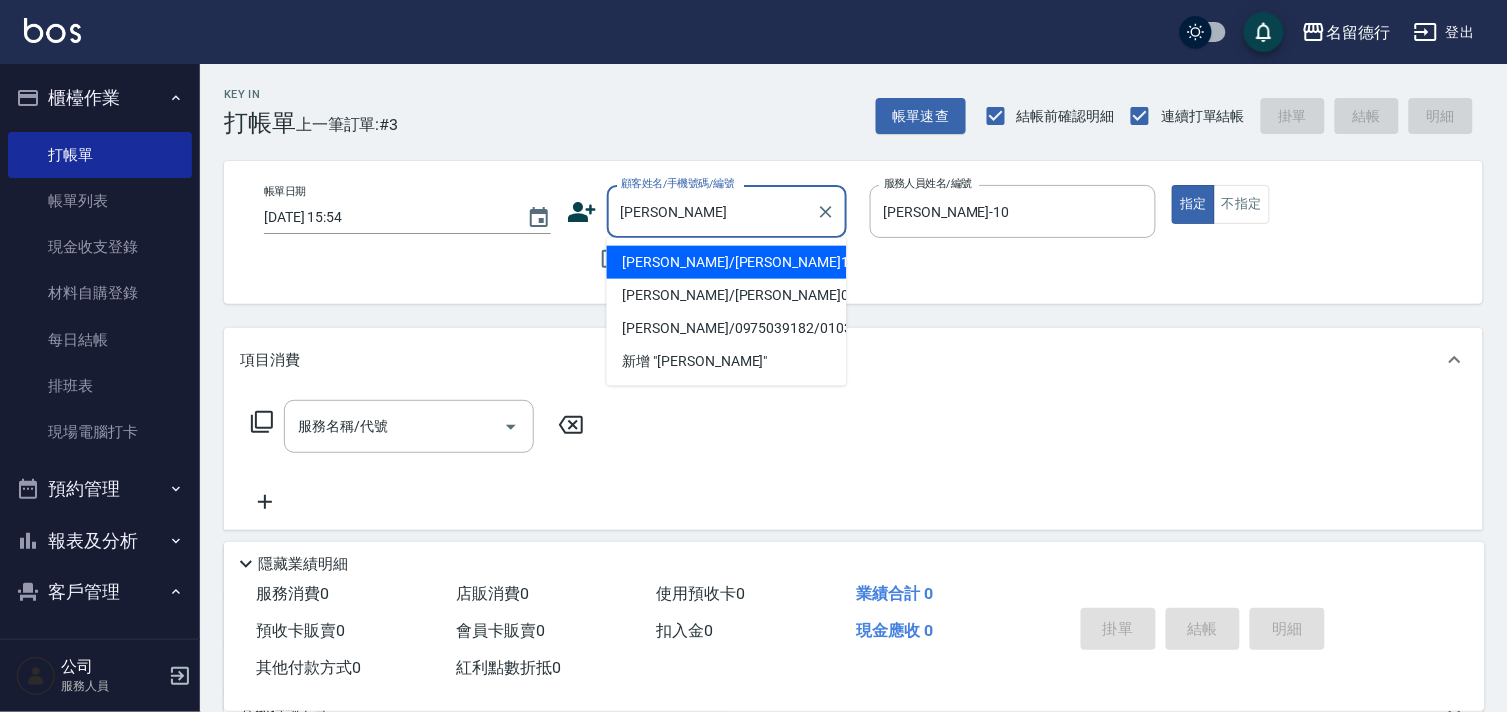 click on "[PERSON_NAME]/[PERSON_NAME]1017/1017" at bounding box center [727, 262] 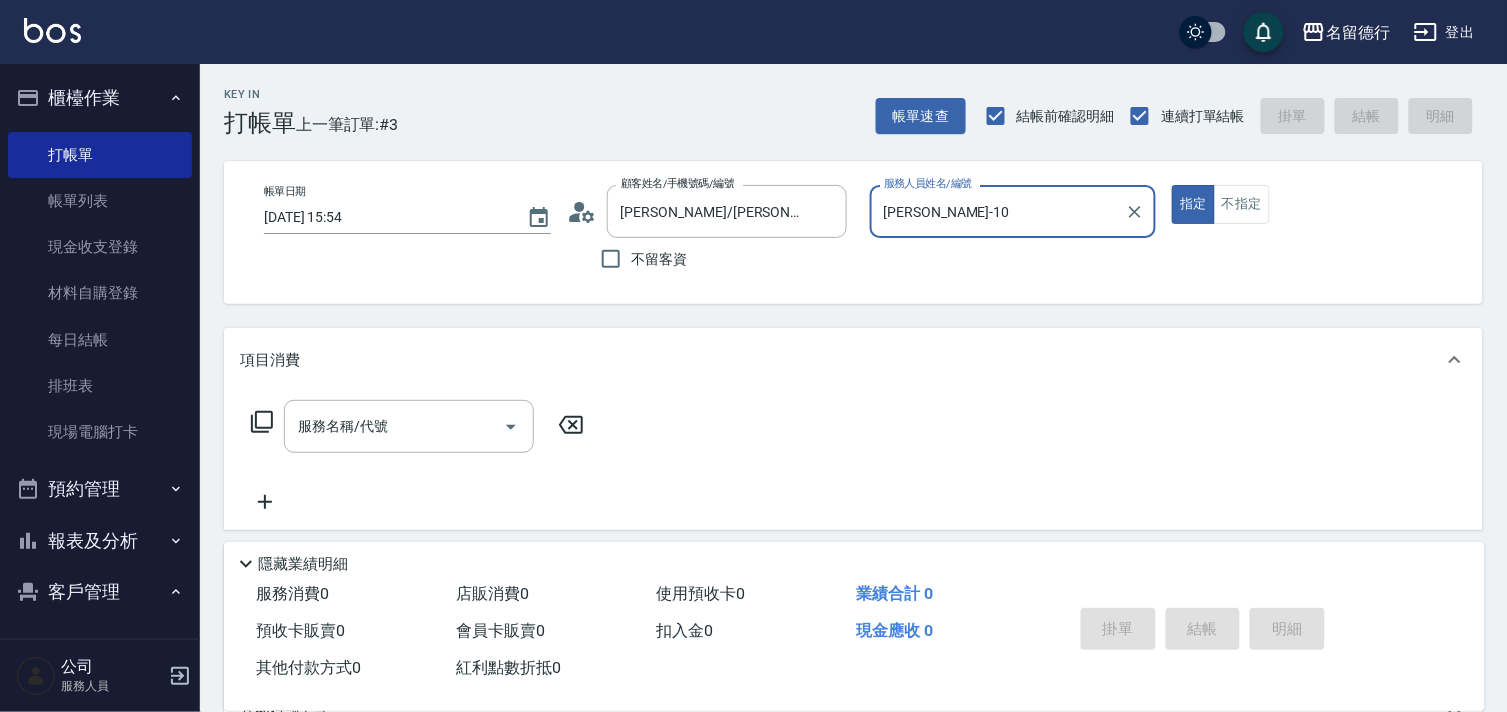type on "[PERSON_NAME]-09" 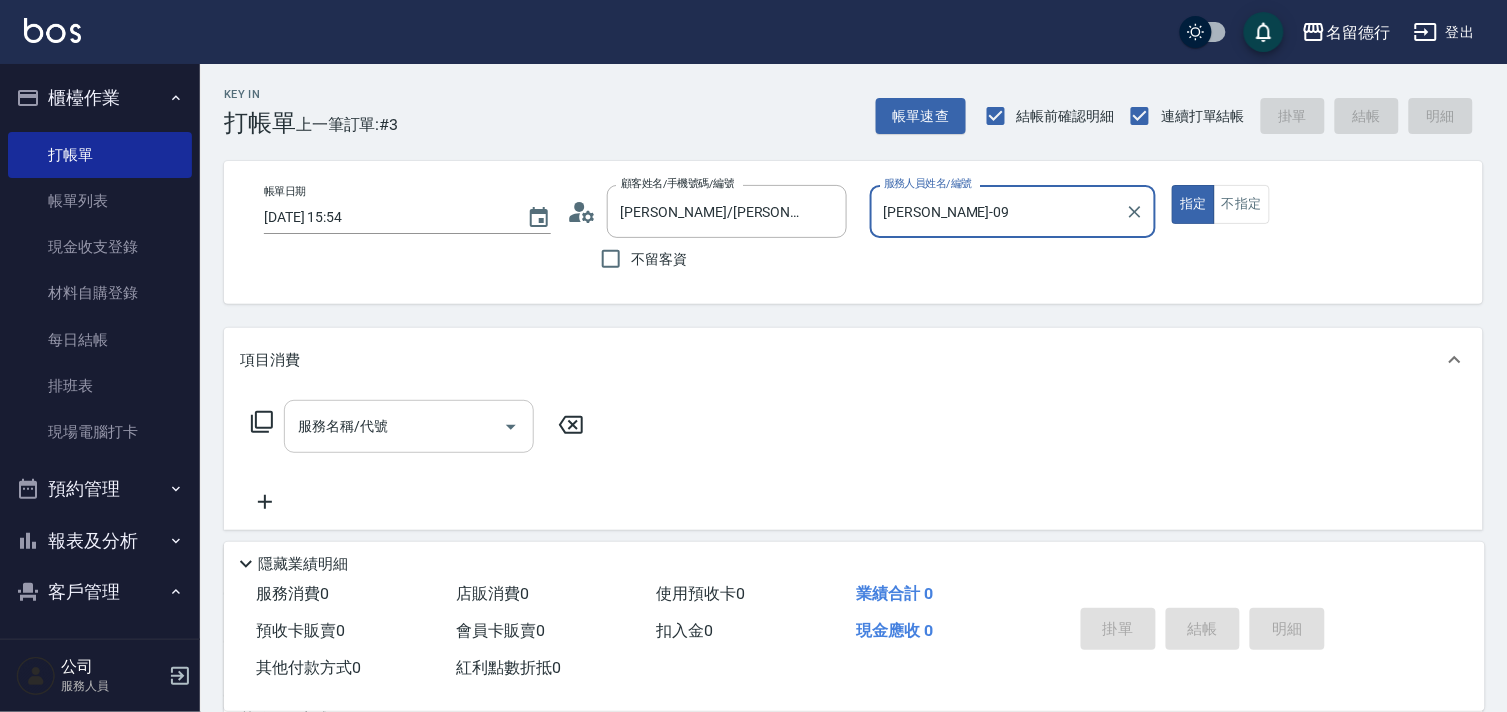 scroll, scrollTop: 268, scrollLeft: 0, axis: vertical 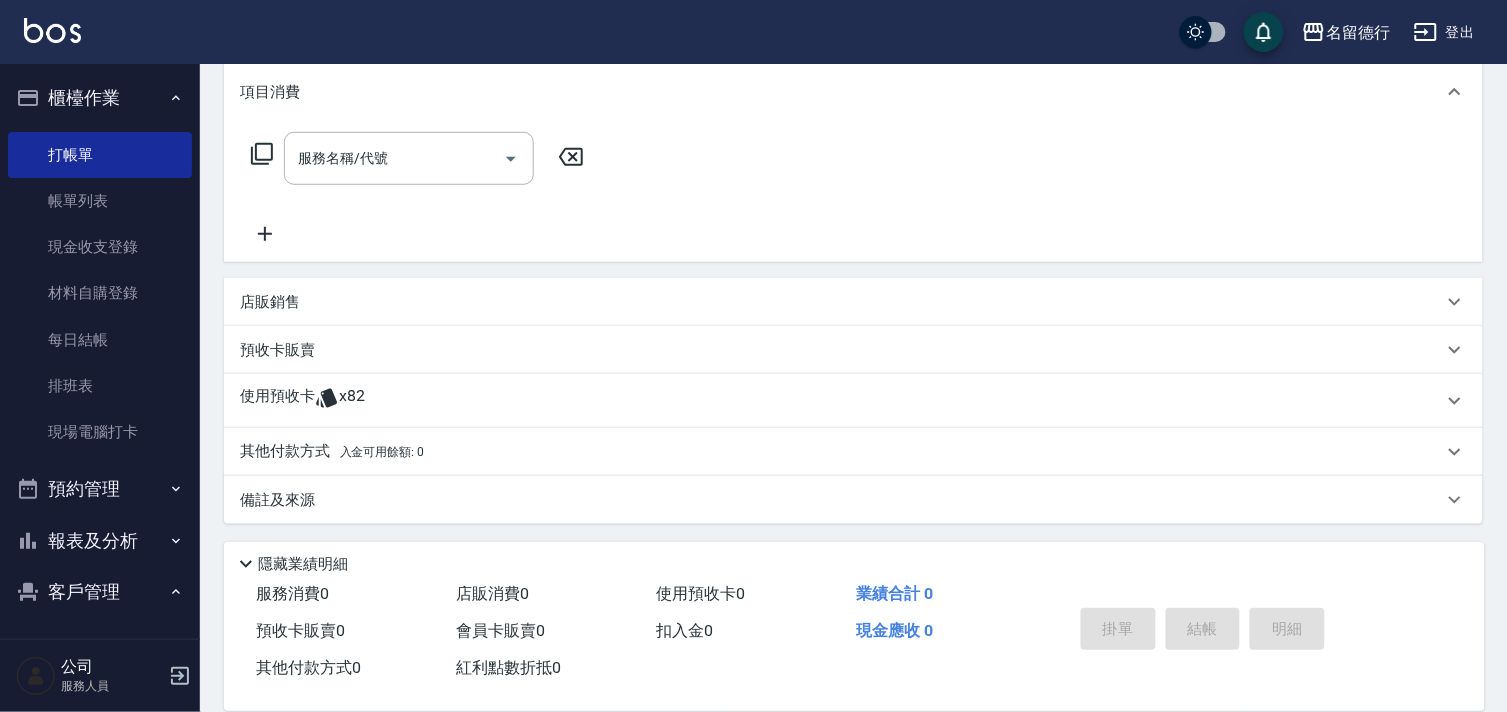 click on "使用預收卡" at bounding box center (277, 401) 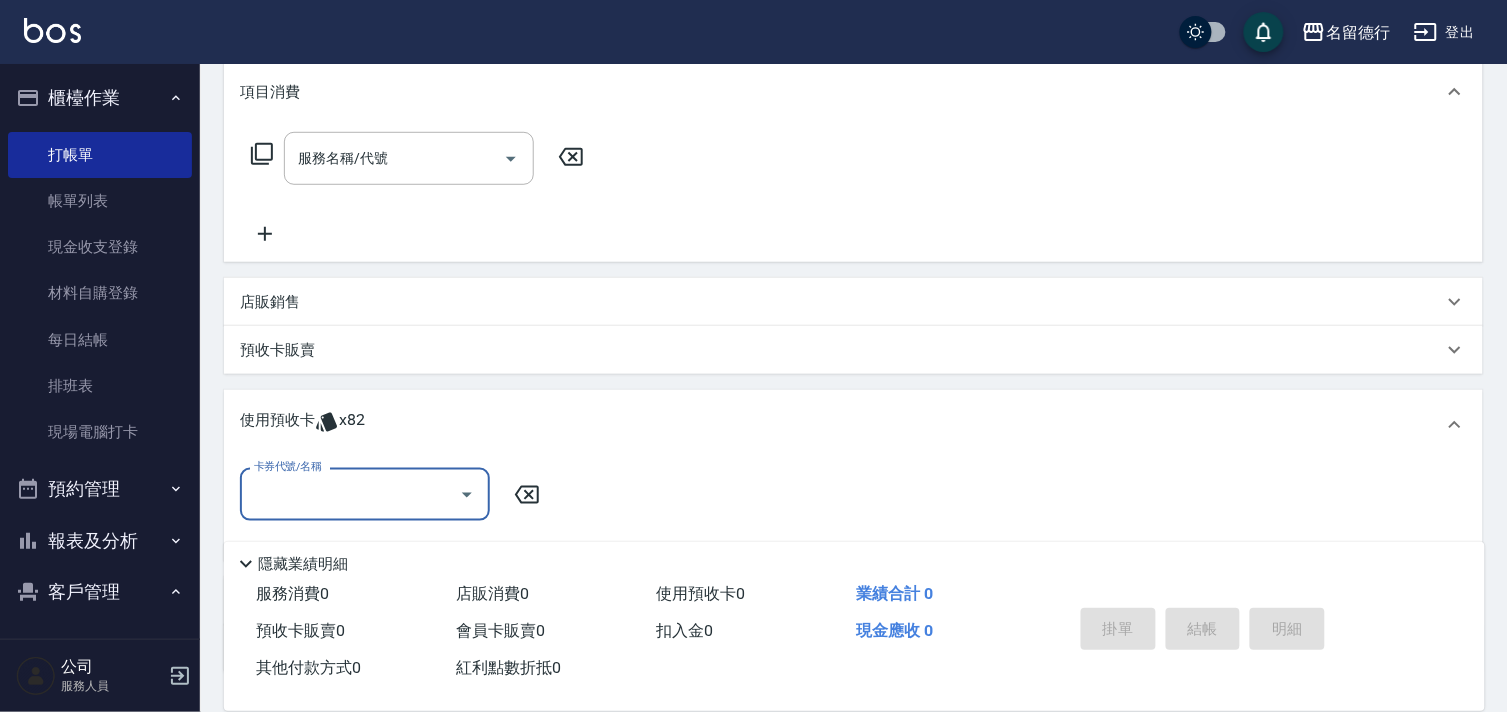 scroll, scrollTop: 0, scrollLeft: 0, axis: both 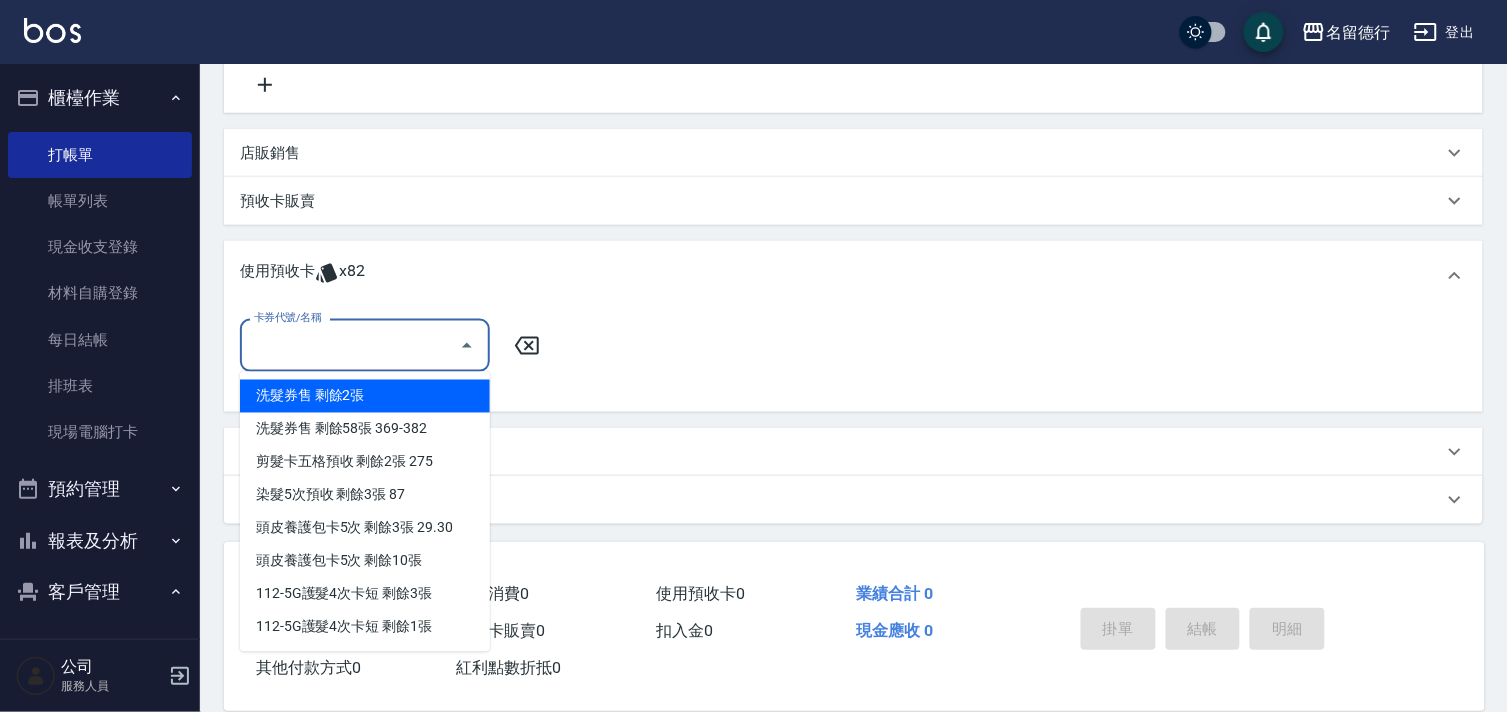 click on "卡券代號/名稱" at bounding box center [350, 345] 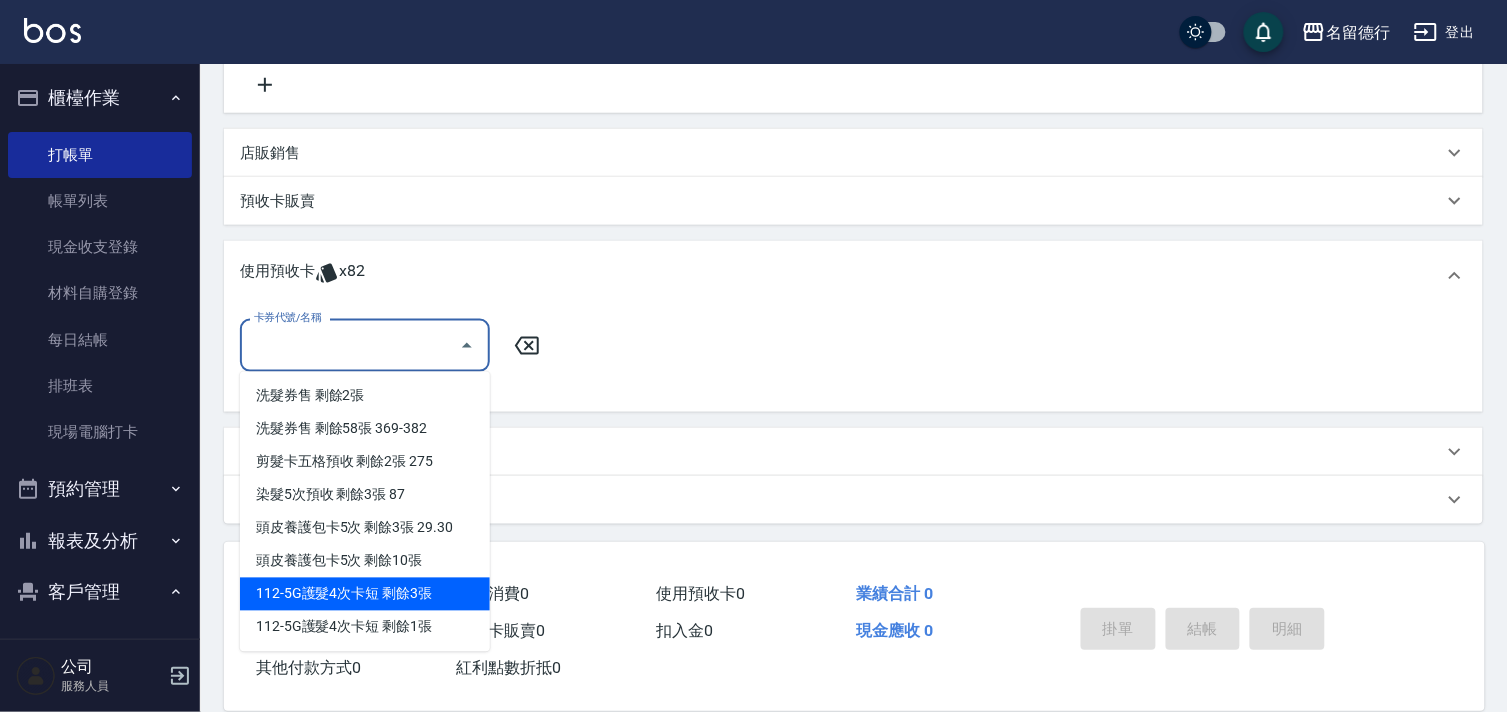 click on "112-5G護髮4次卡短 剩餘3張" at bounding box center [365, 594] 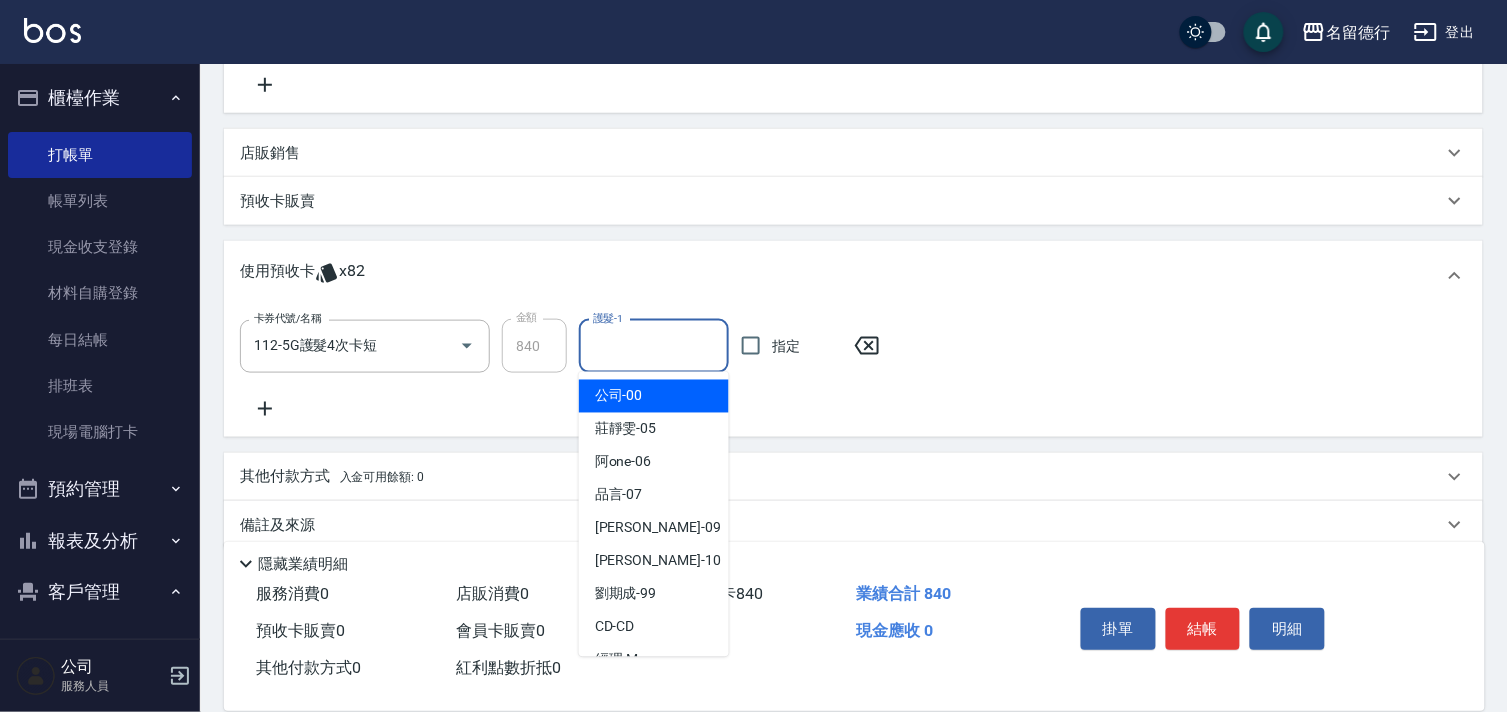 click on "護髮-1" at bounding box center (654, 346) 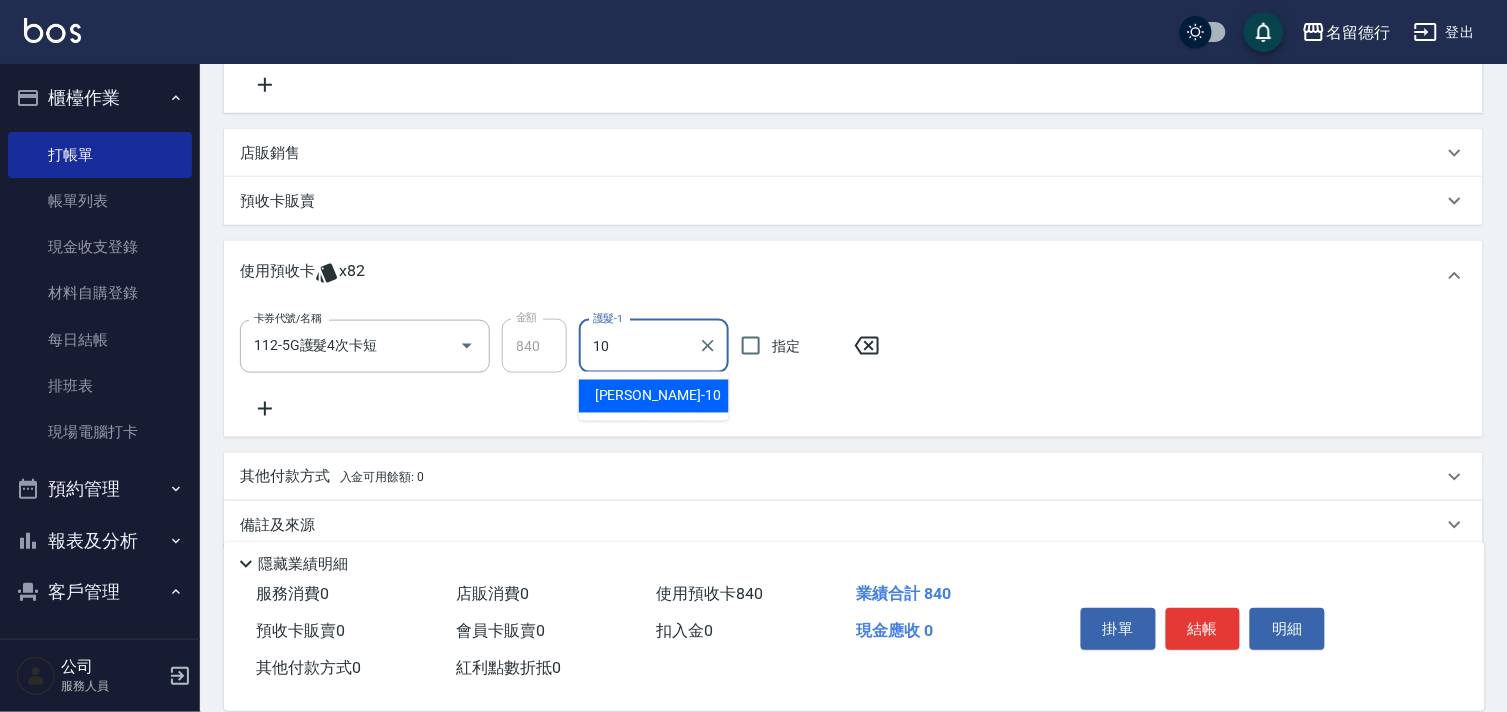 type on "[PERSON_NAME]-10" 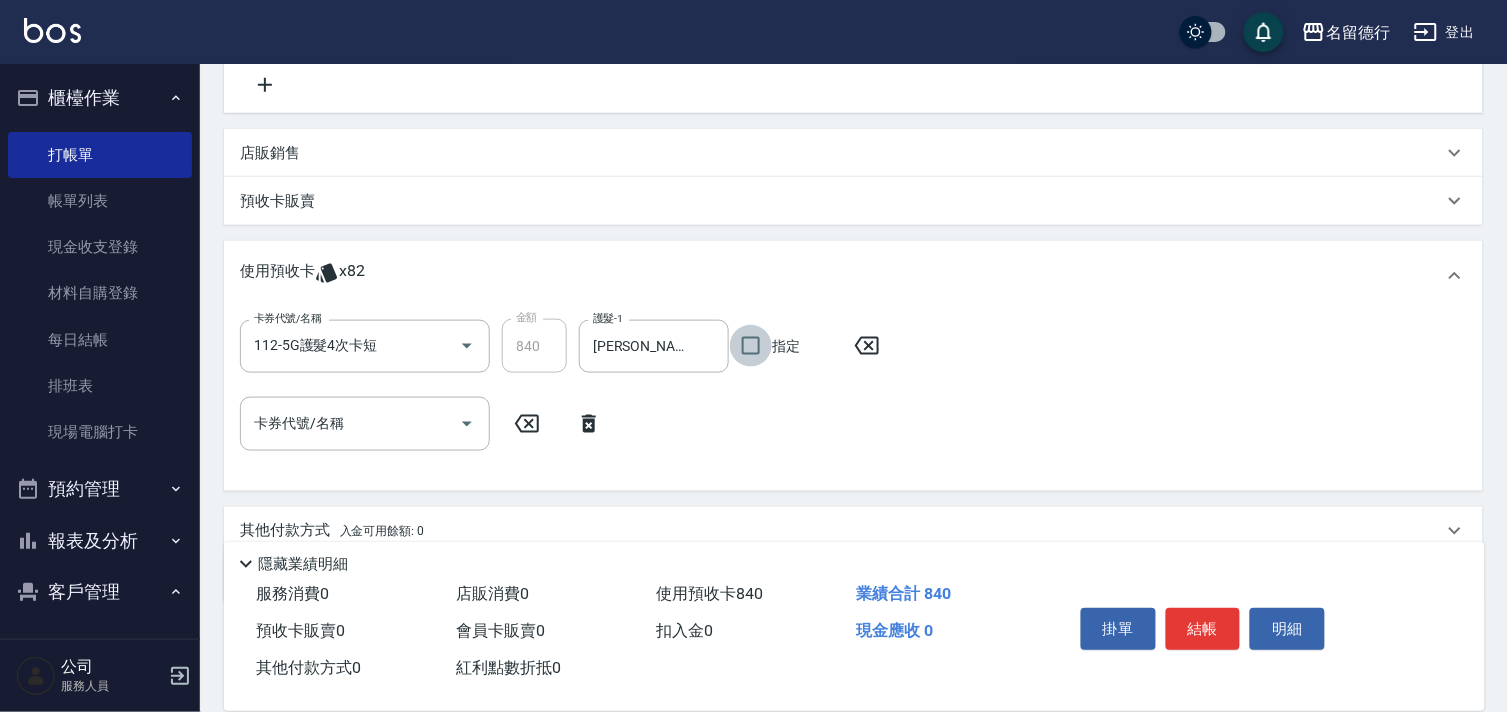 click on "指定" at bounding box center (751, 346) 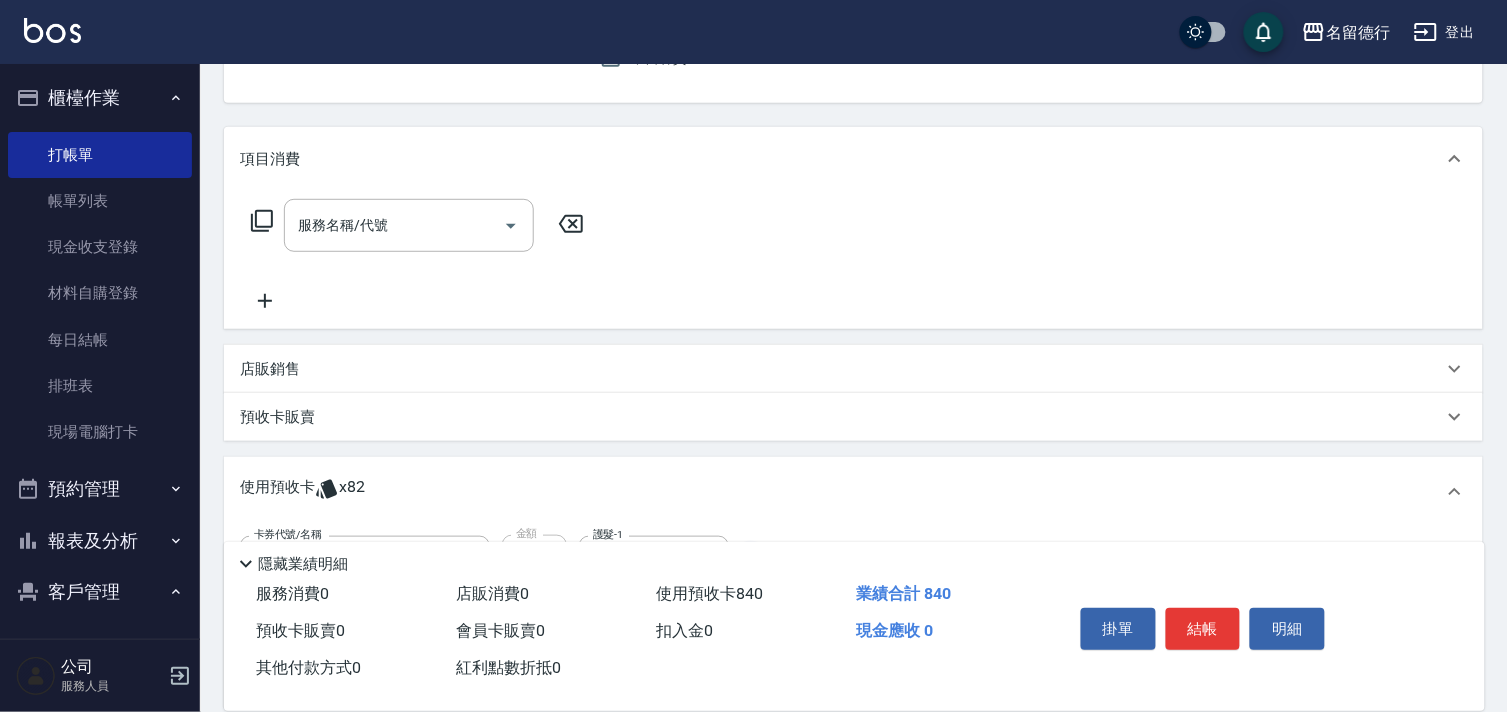 scroll, scrollTop: 195, scrollLeft: 0, axis: vertical 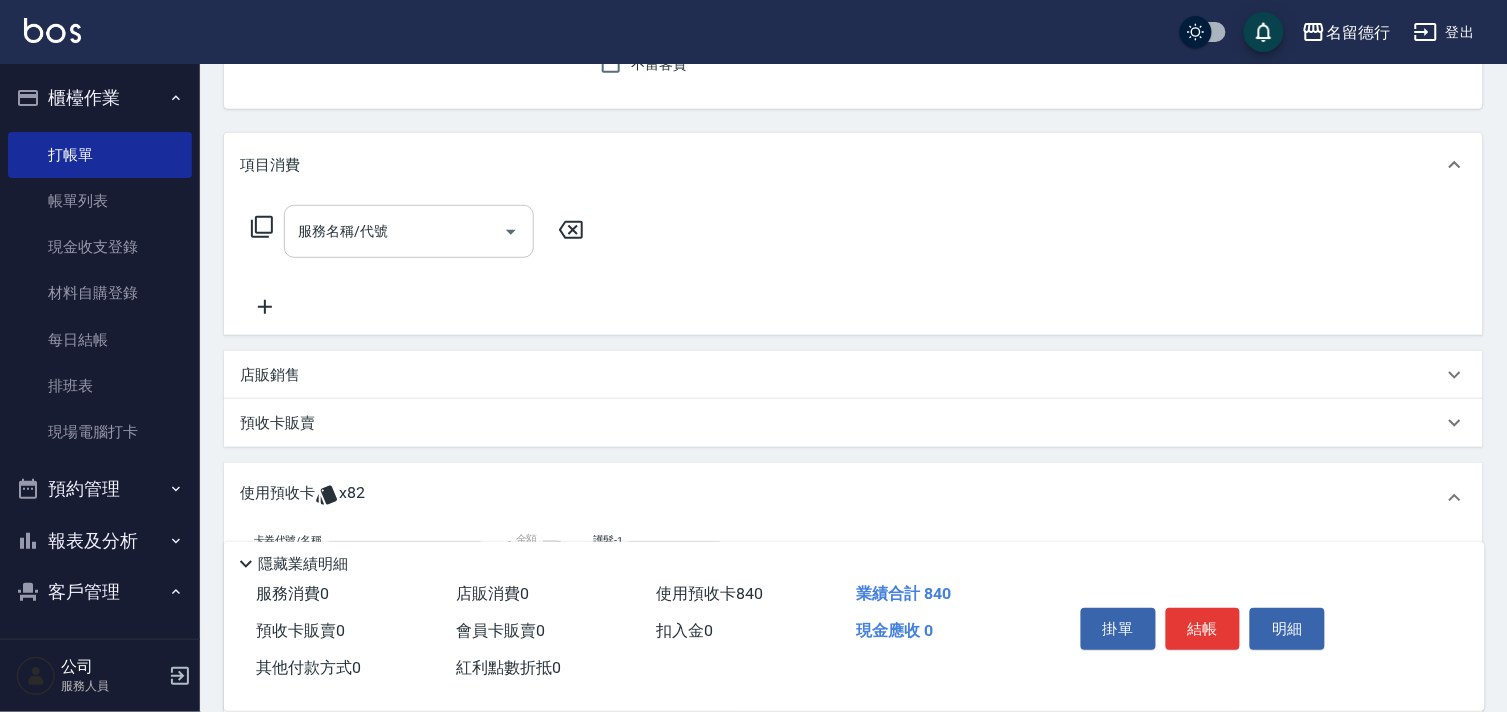 click on "服務名稱/代號" at bounding box center (394, 231) 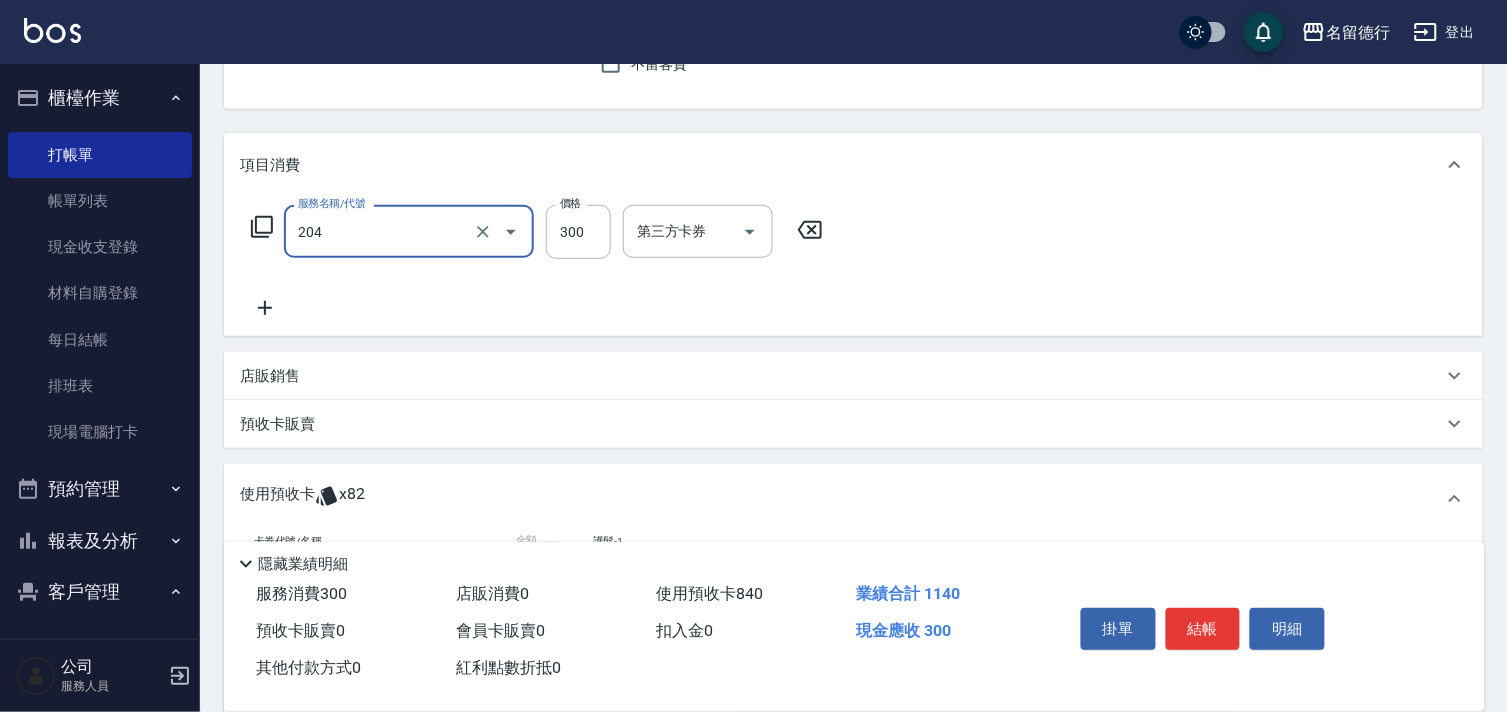 type on "洗髮(204)" 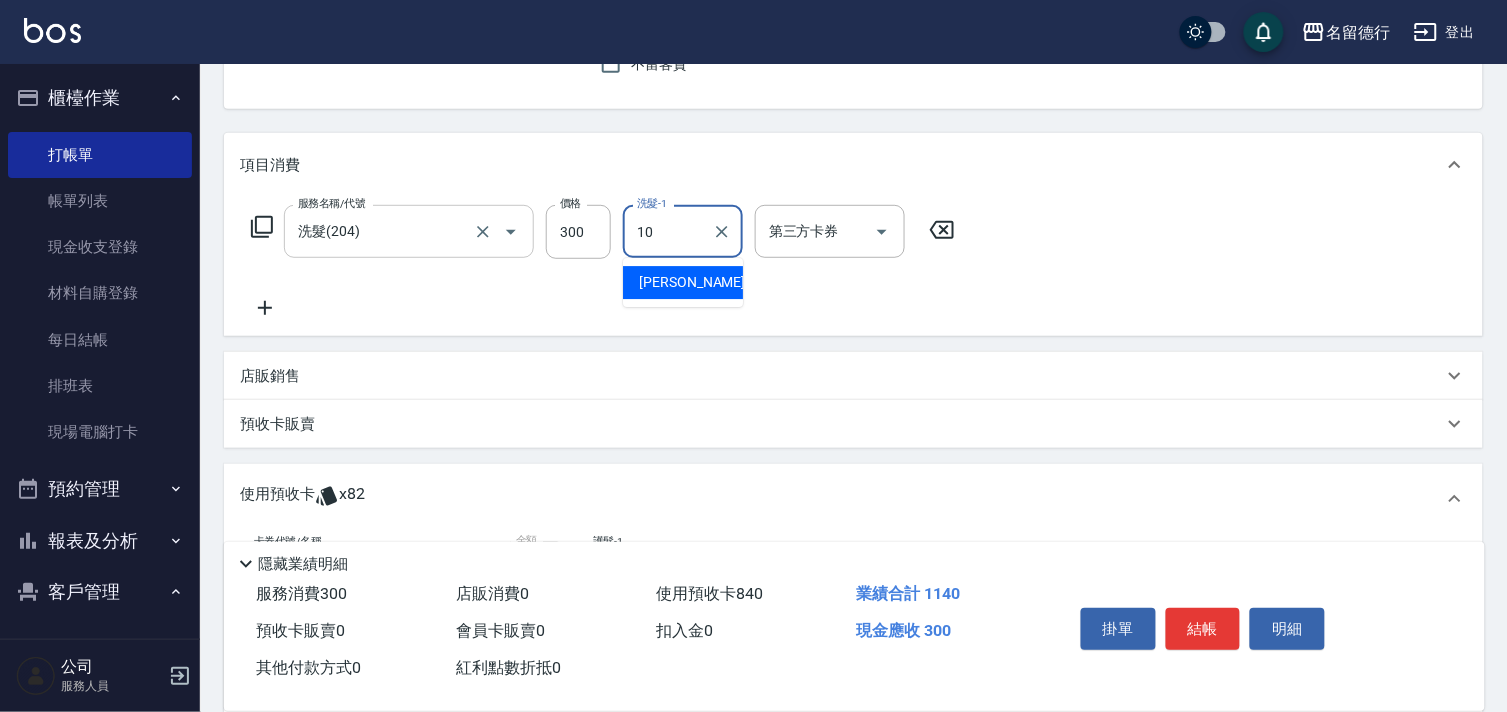 type on "[PERSON_NAME]-10" 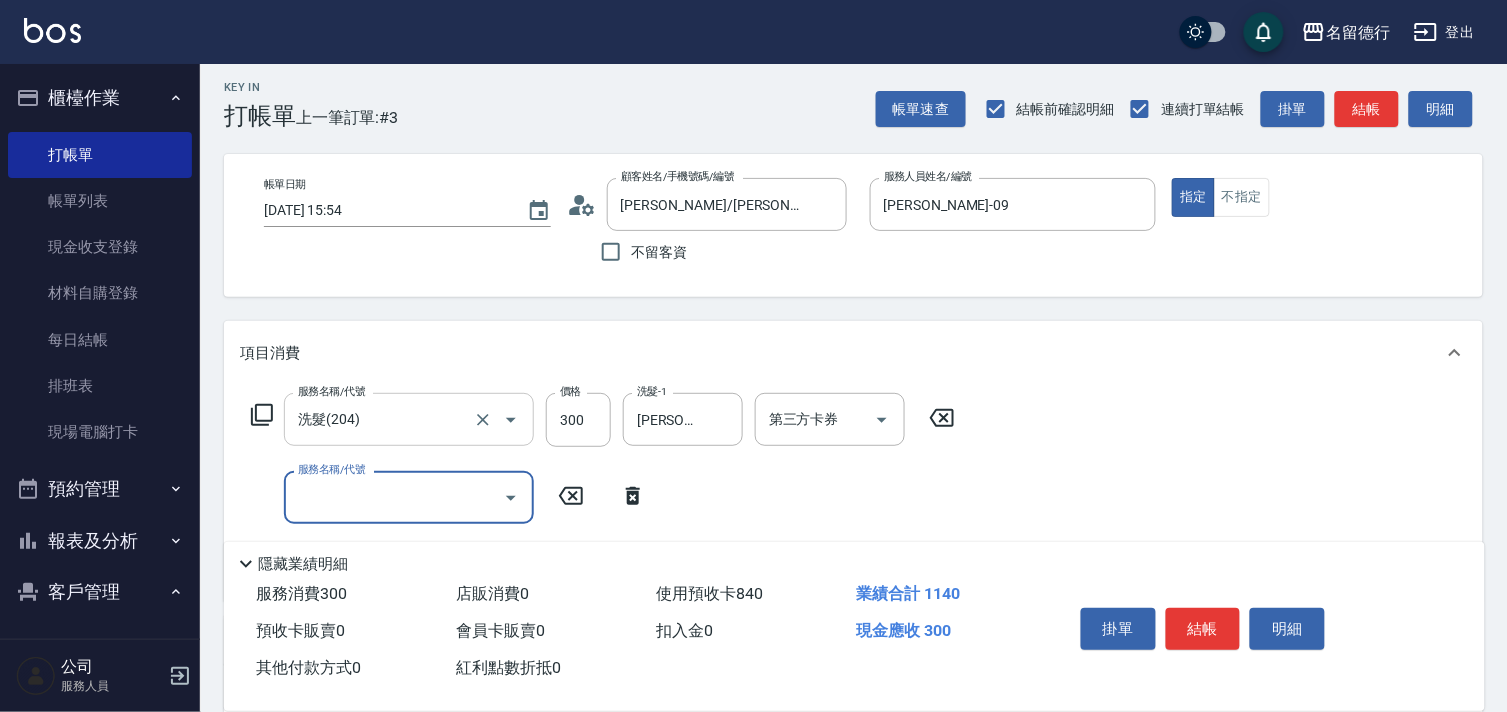 scroll, scrollTop: 0, scrollLeft: 0, axis: both 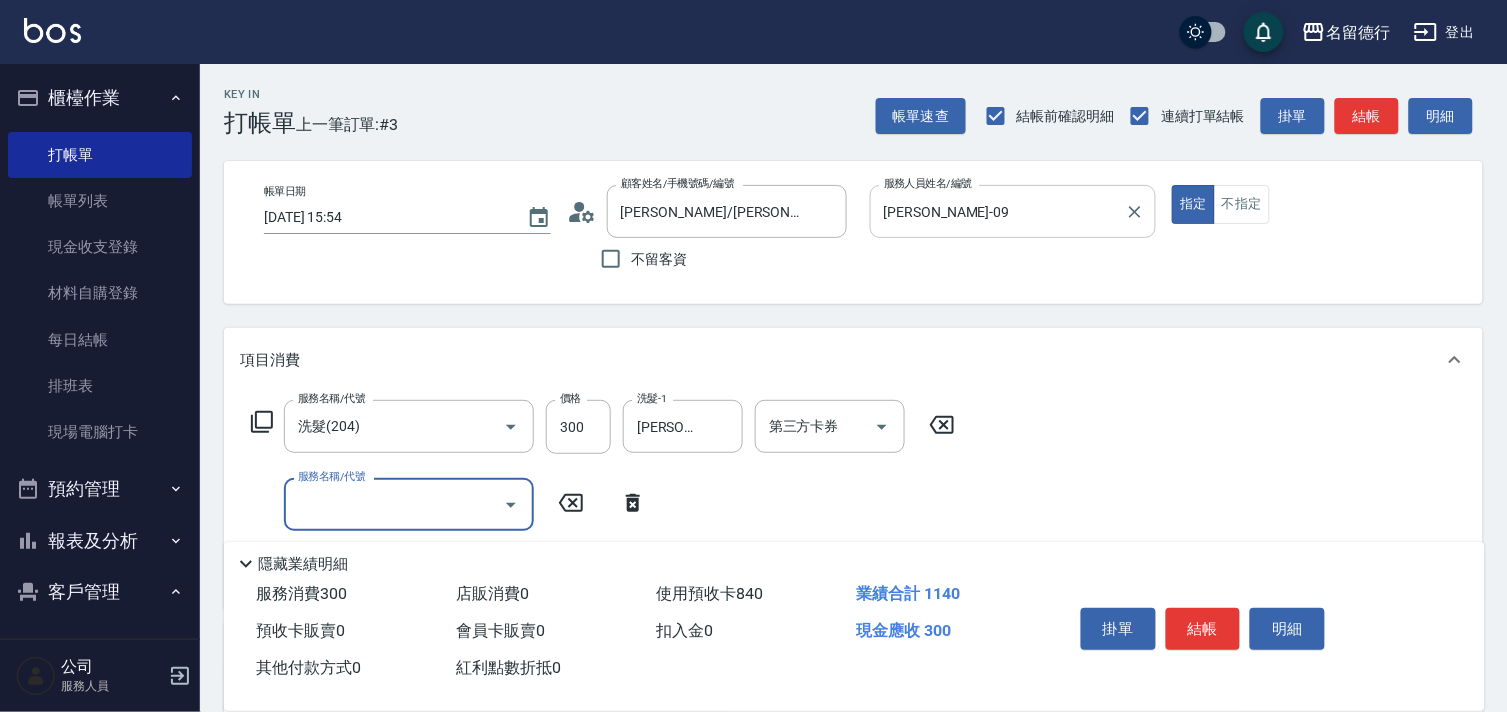 click on "[PERSON_NAME]-09" at bounding box center (998, 211) 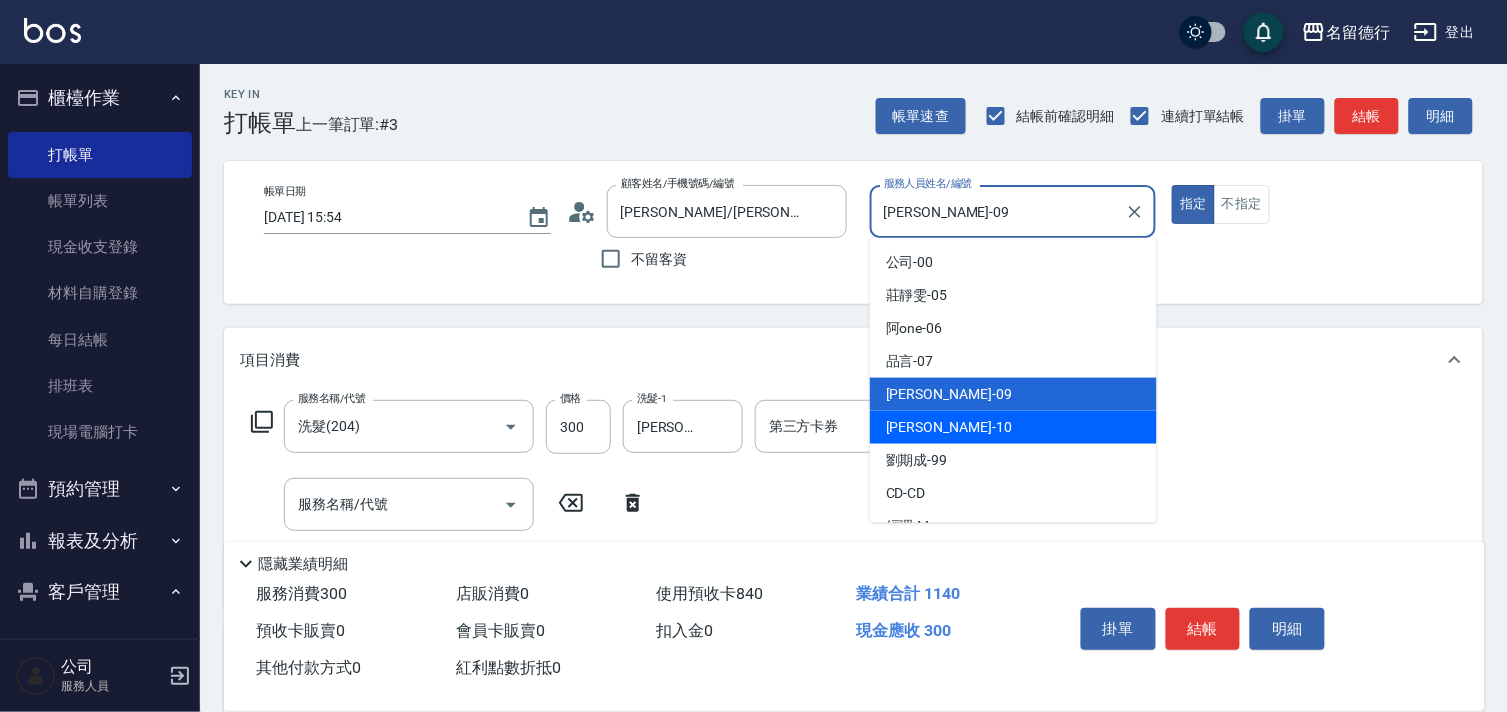 click on "婉如 -10" at bounding box center [949, 427] 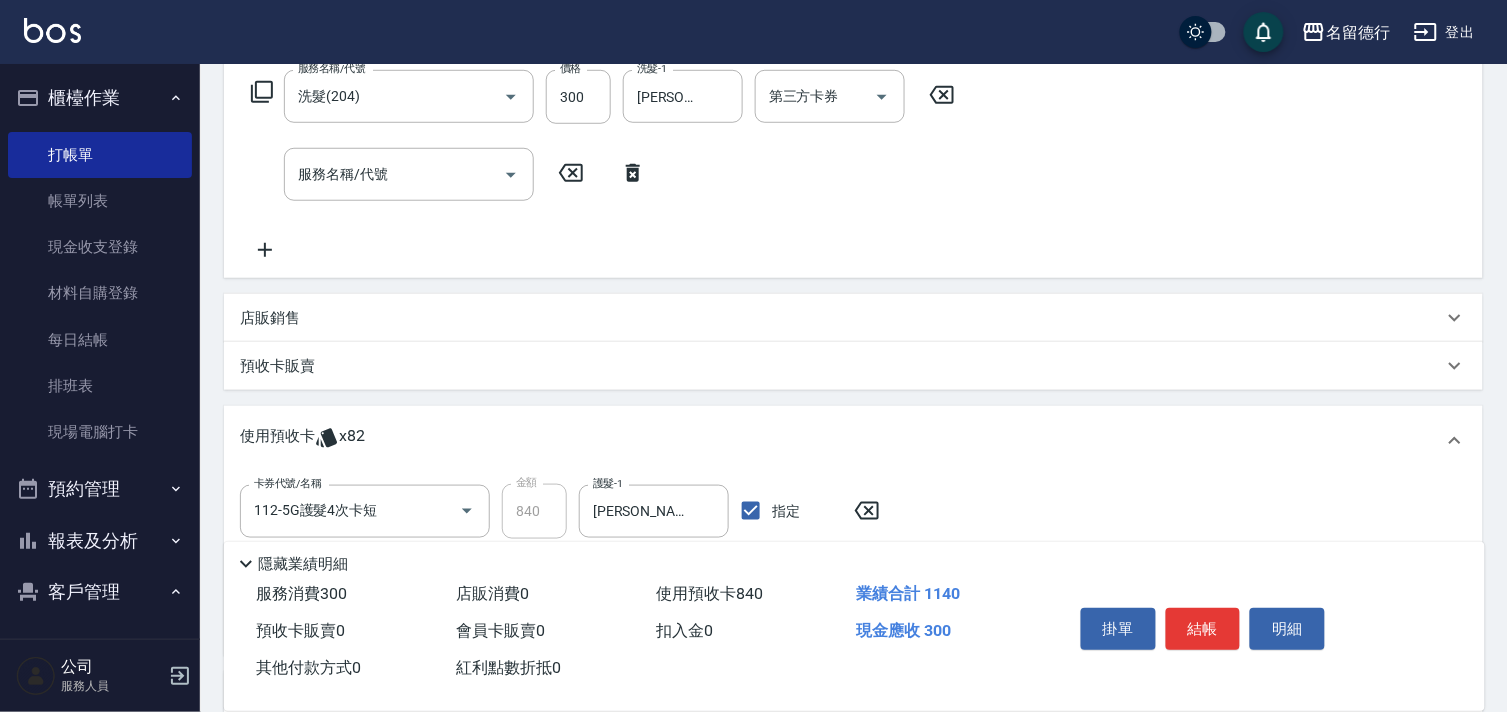 scroll, scrollTop: 333, scrollLeft: 0, axis: vertical 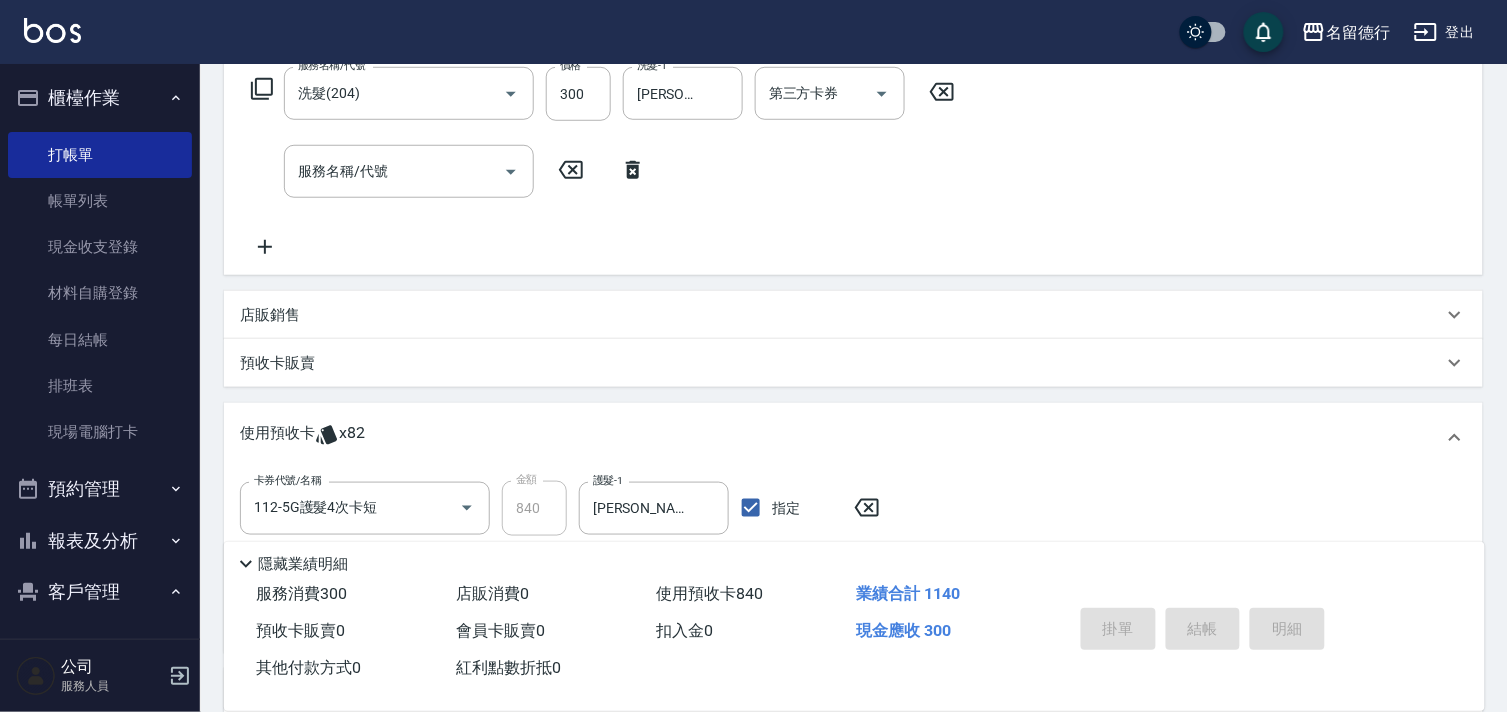 type on "[DATE] 15:56" 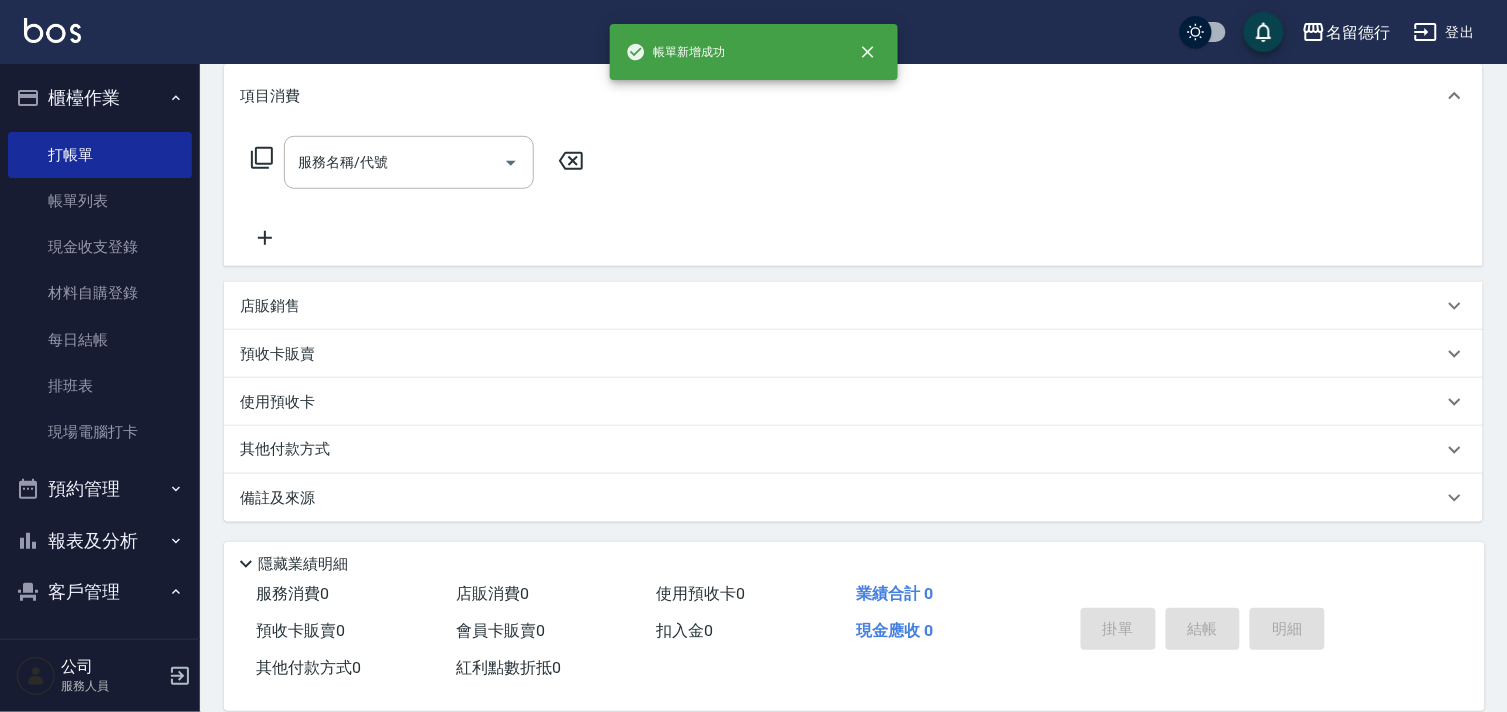 scroll, scrollTop: 0, scrollLeft: 0, axis: both 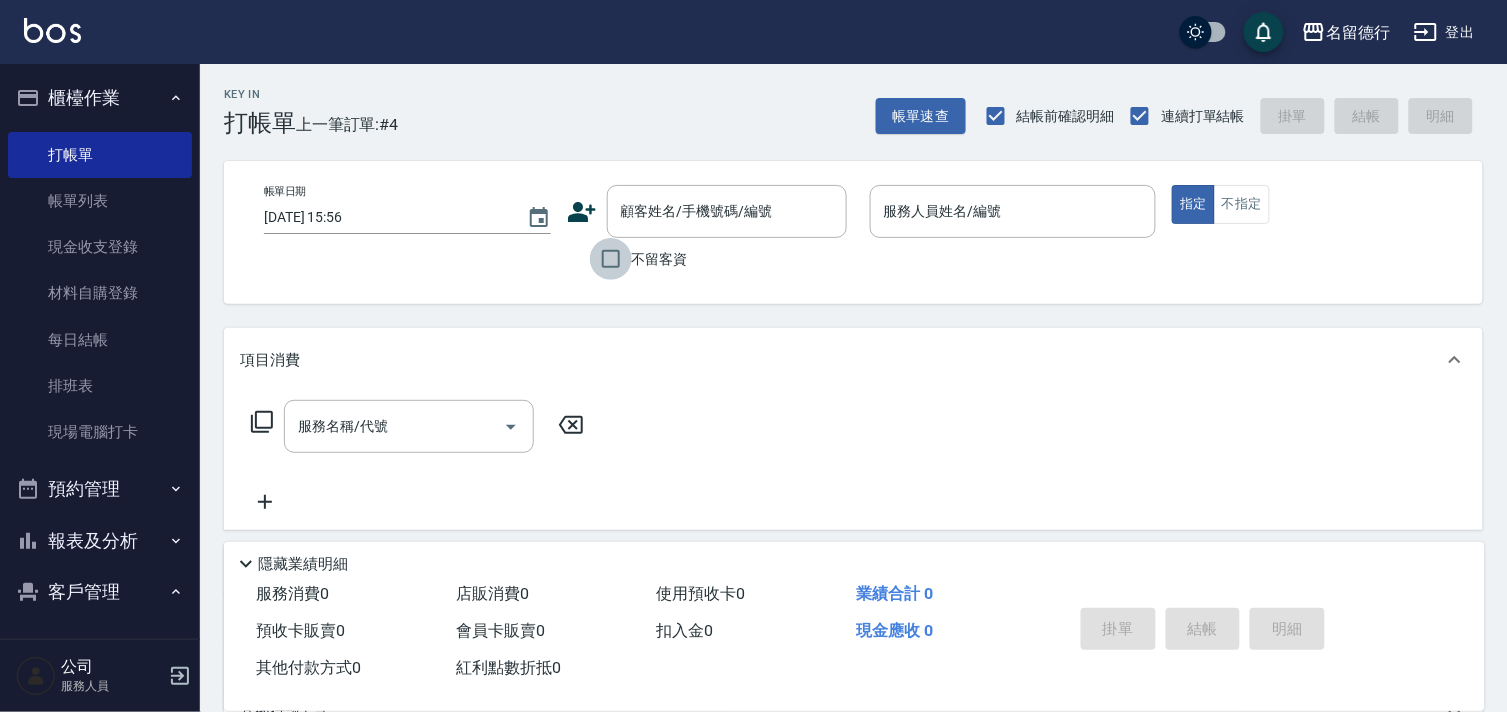 click on "不留客資" at bounding box center [611, 259] 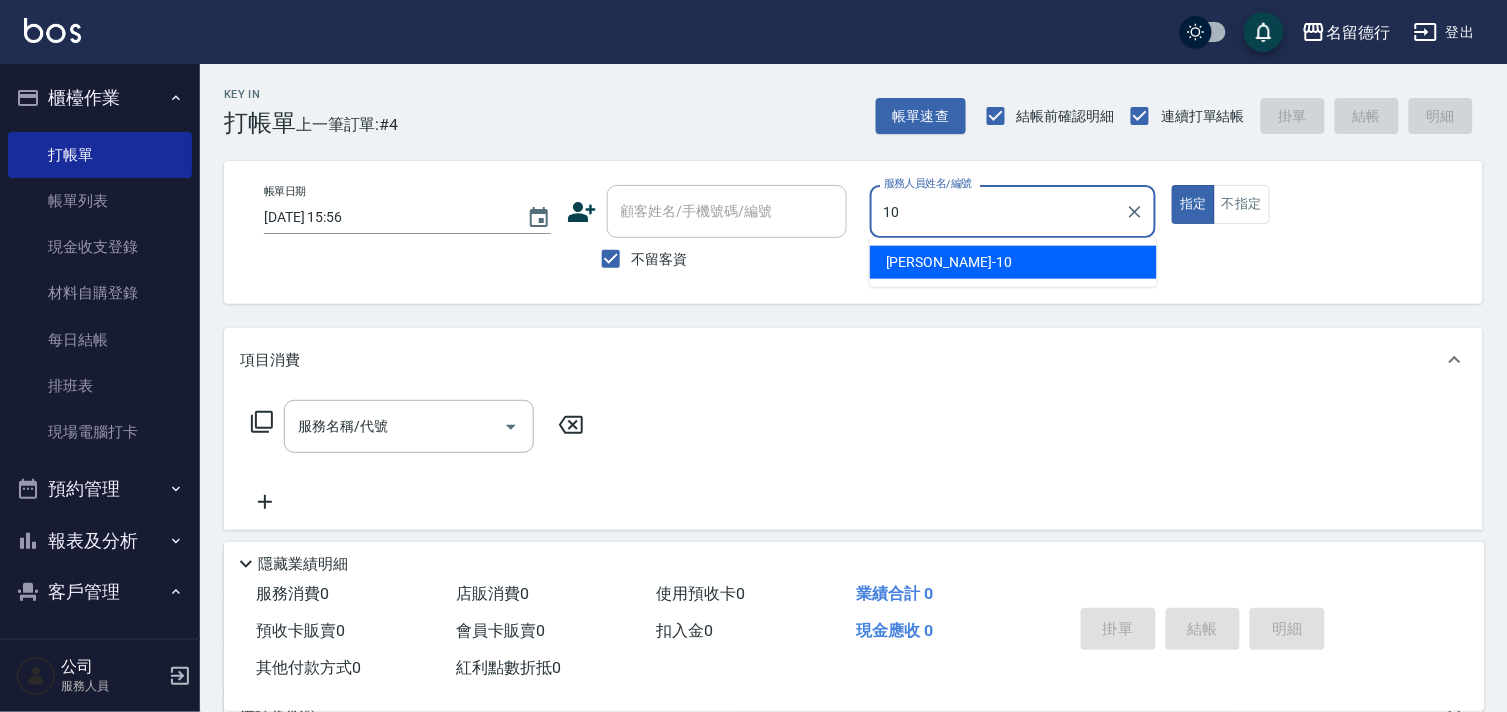 type on "[PERSON_NAME]-10" 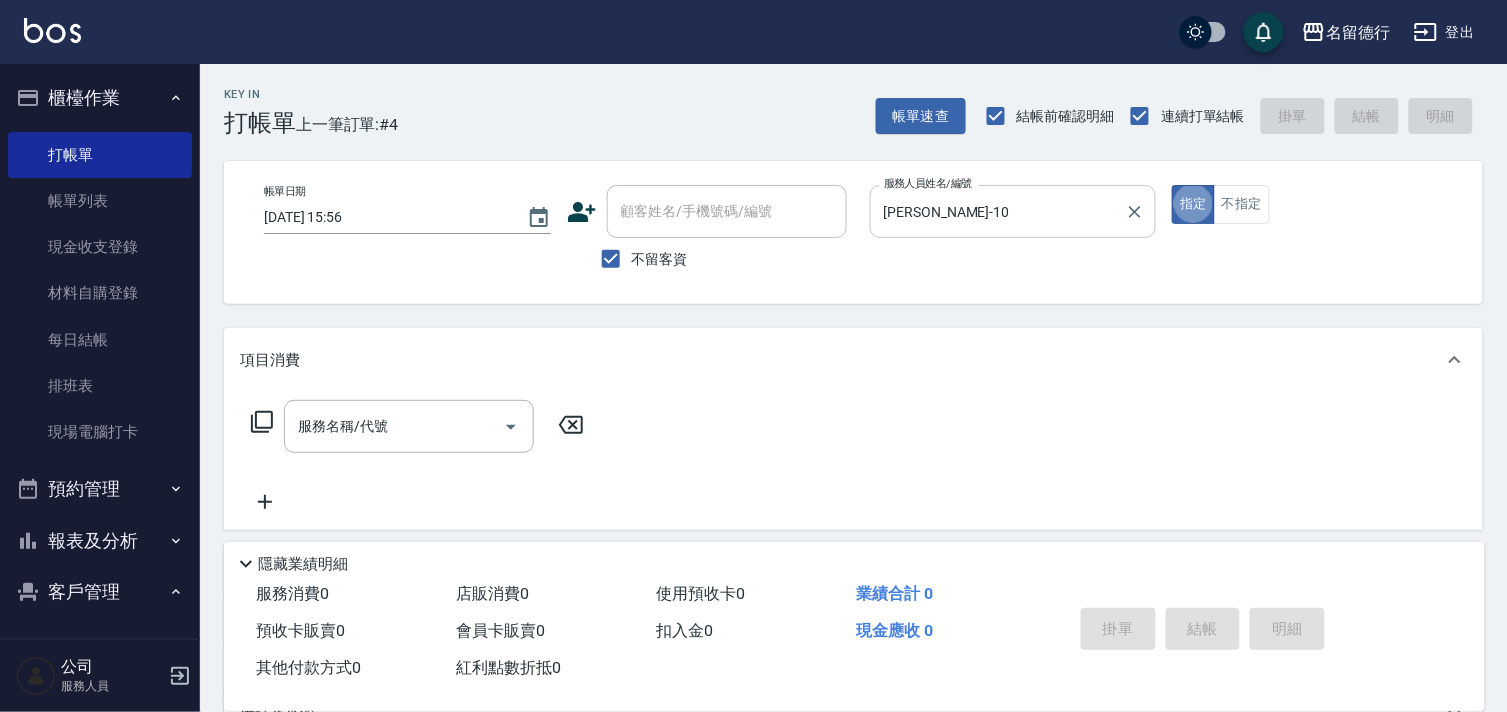 type on "true" 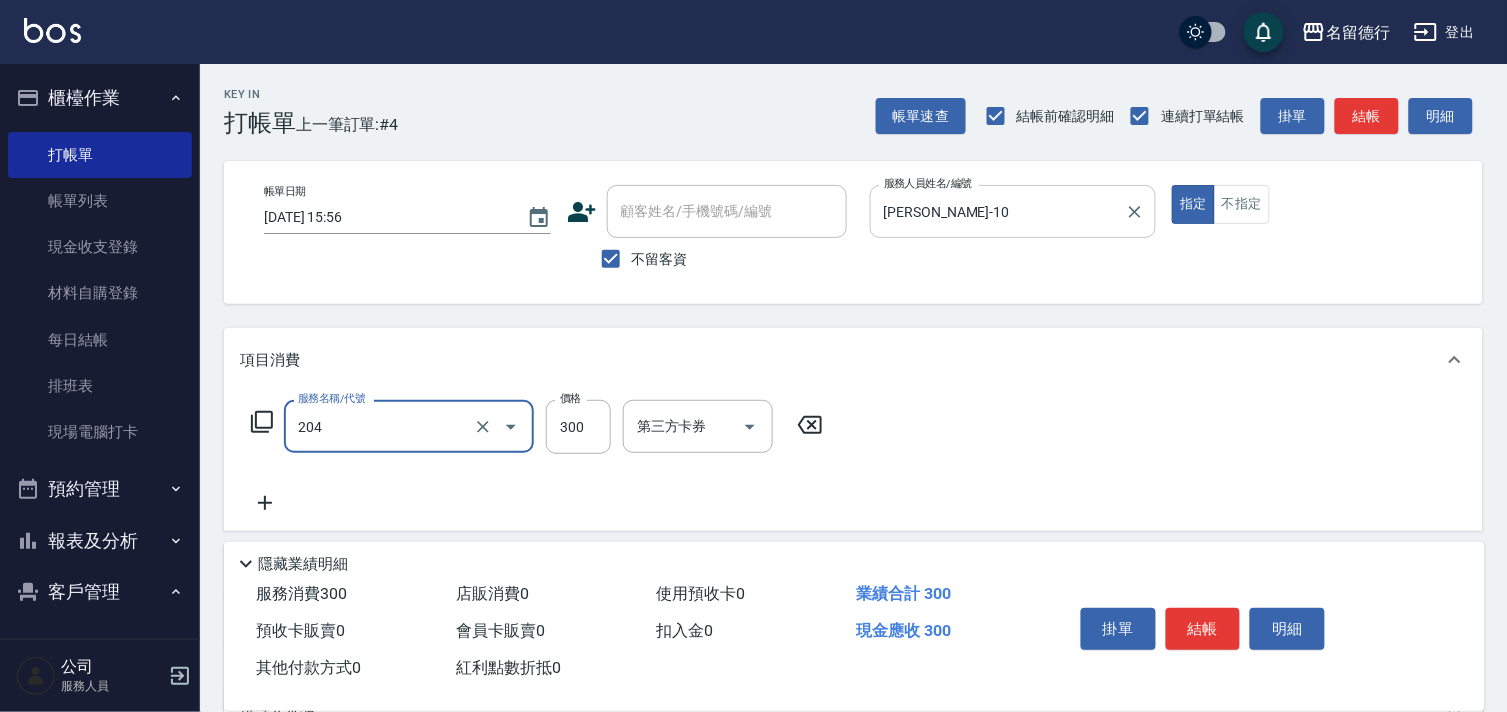 type on "洗髮(204)" 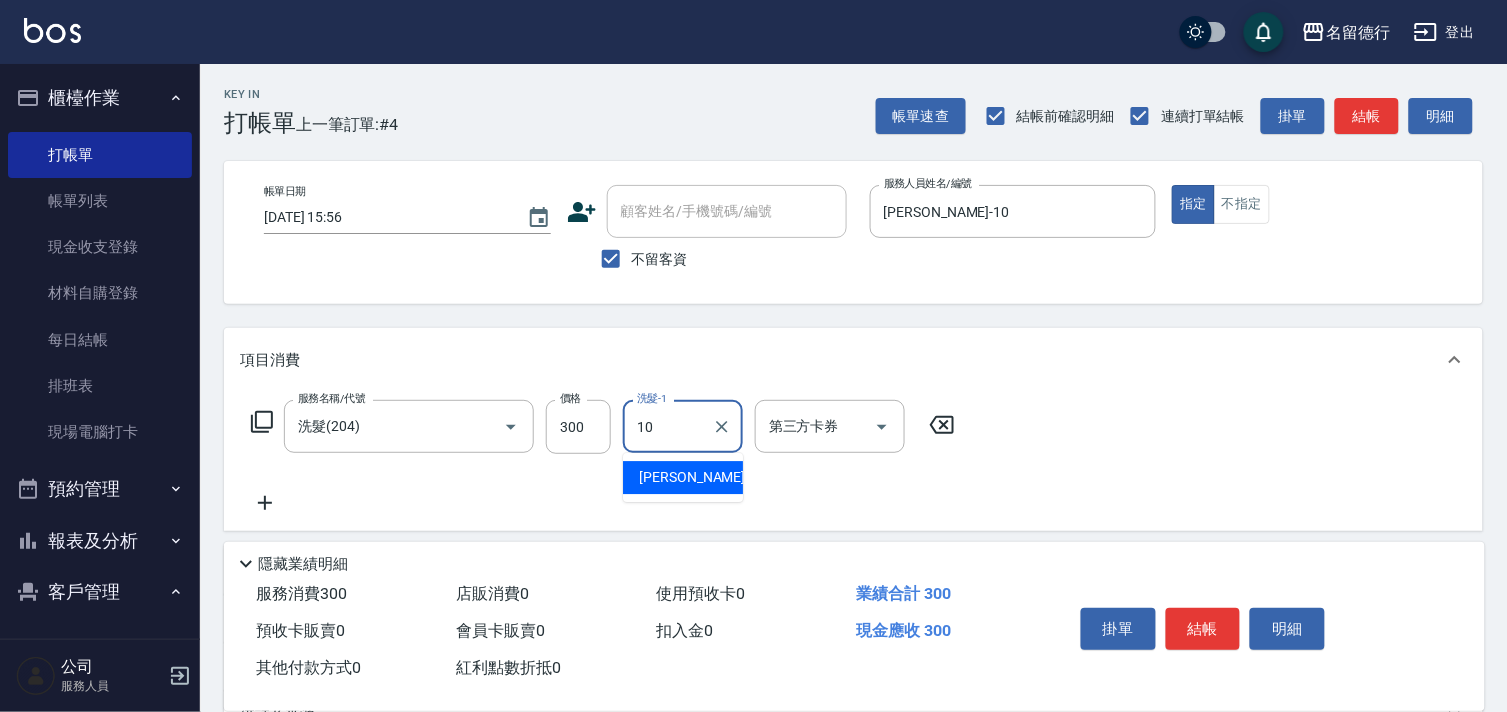 type on "[PERSON_NAME]-10" 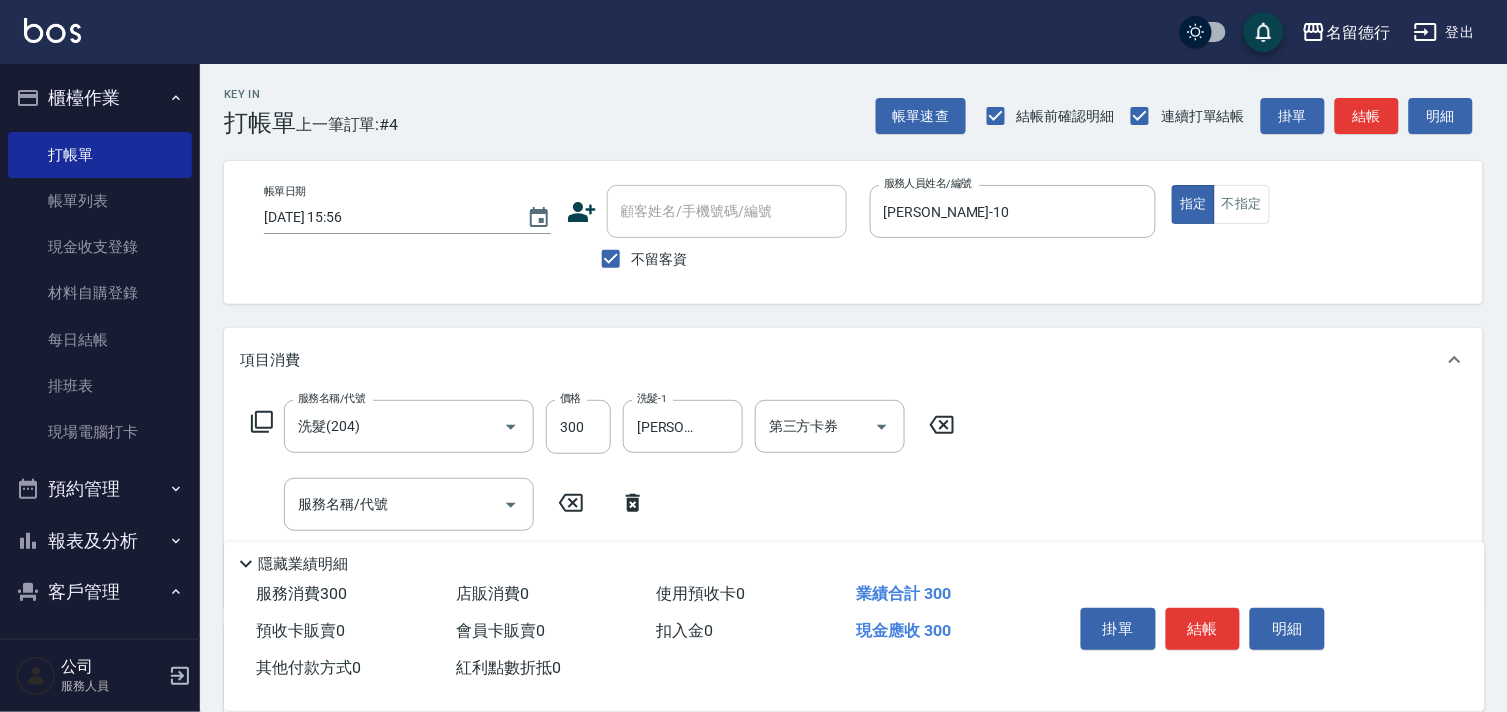 click 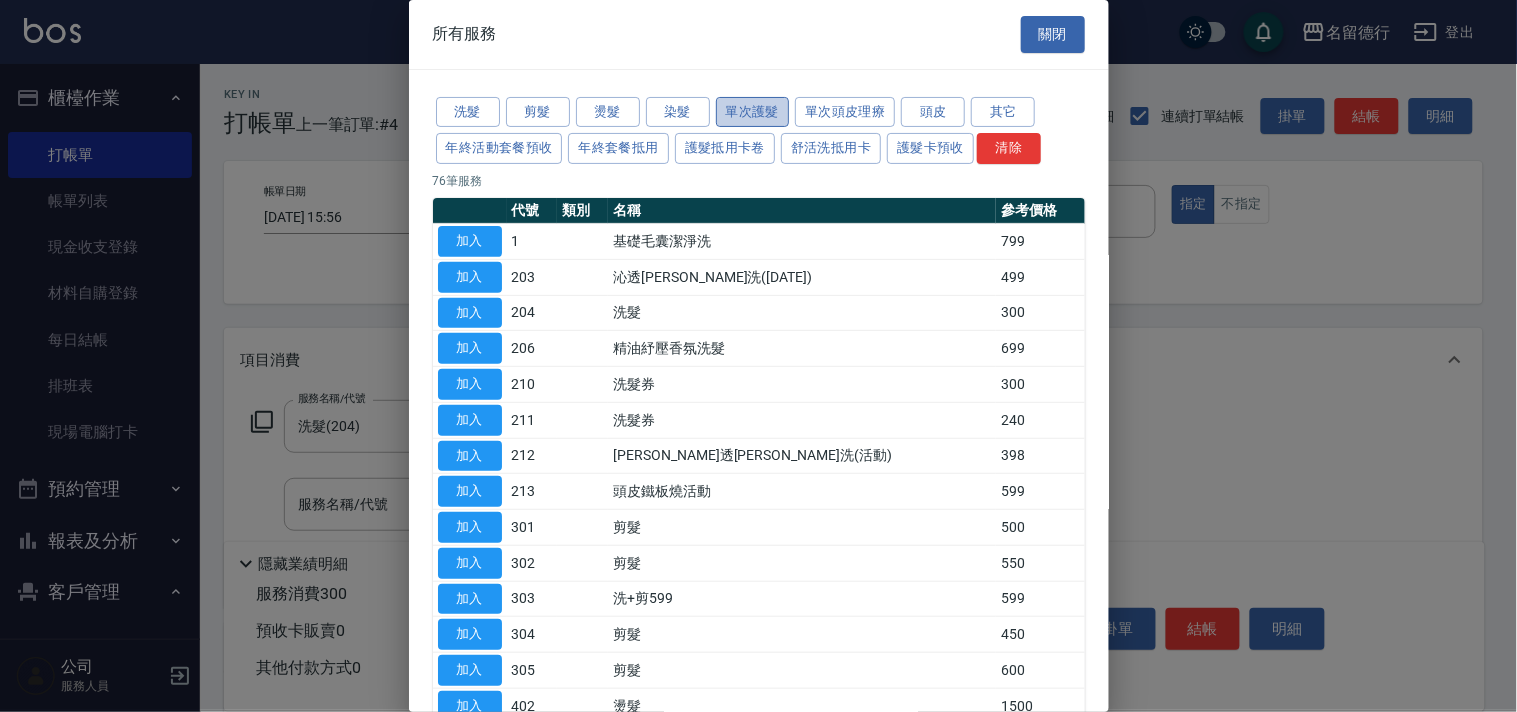 click on "單次護髮" at bounding box center [753, 112] 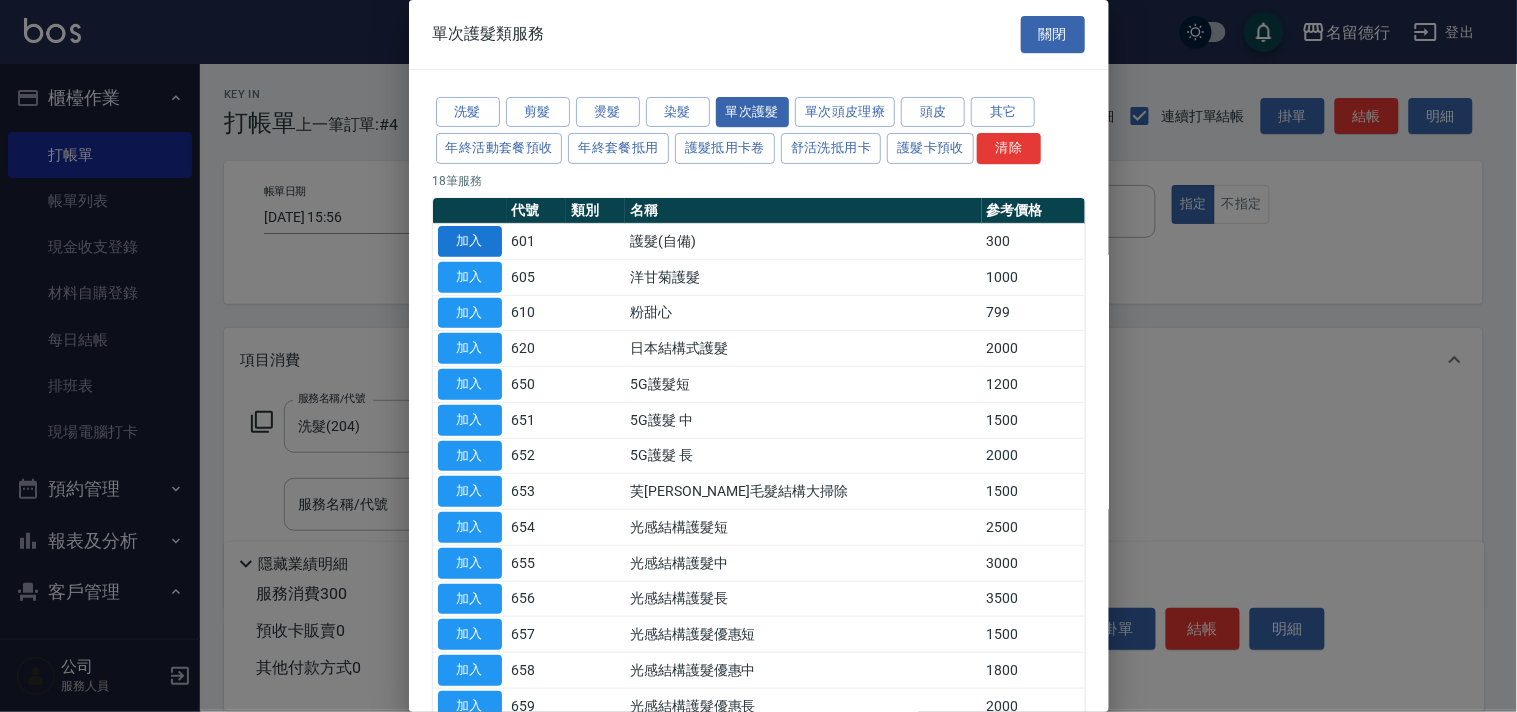 click on "加入" at bounding box center [470, 241] 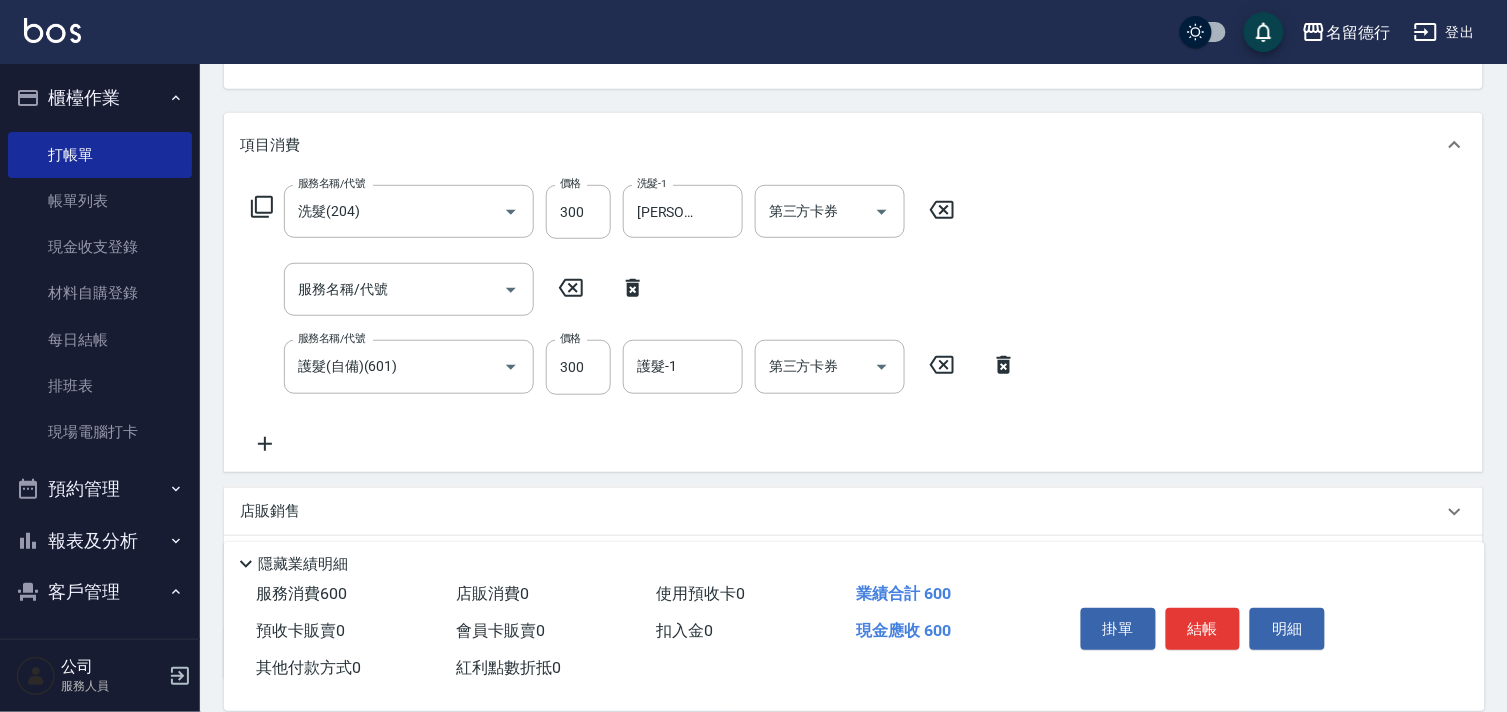 scroll, scrollTop: 222, scrollLeft: 0, axis: vertical 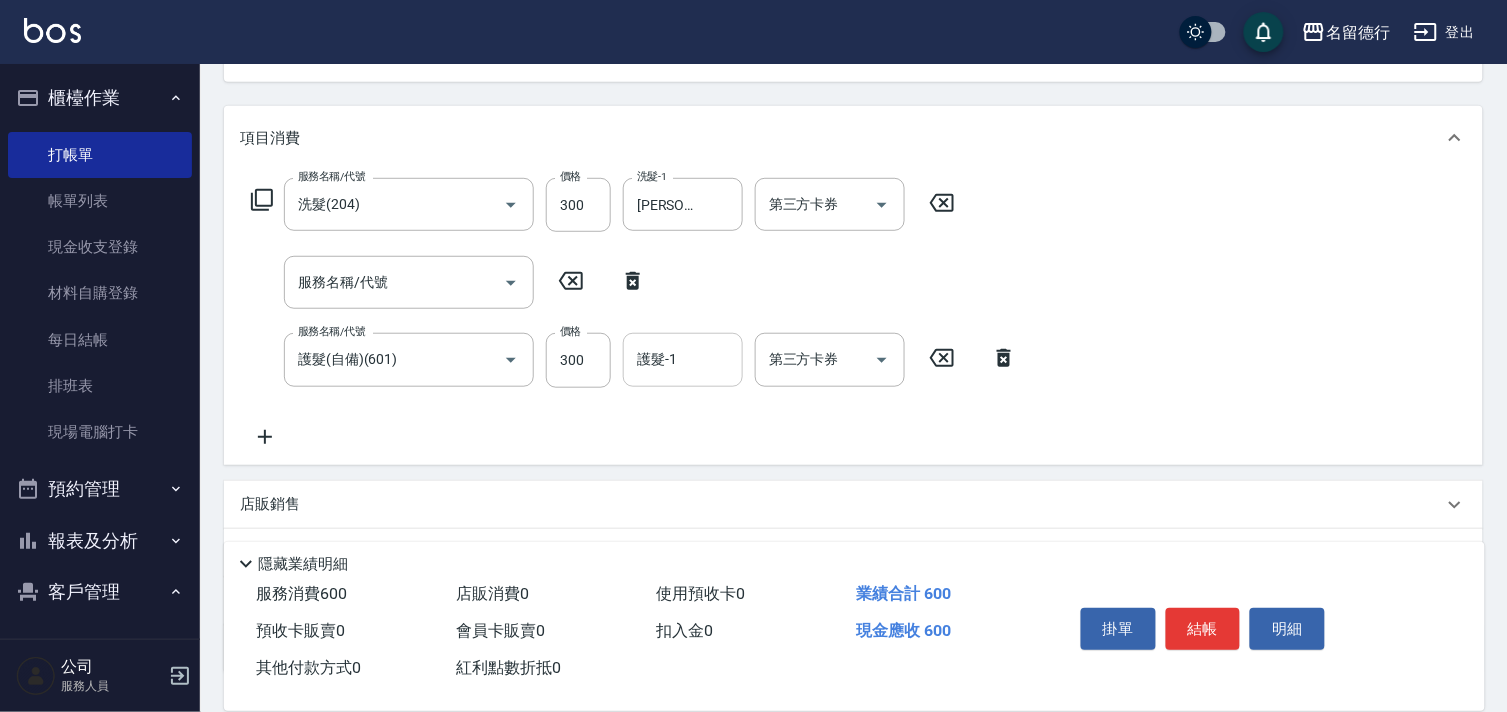 click on "護髮-1" at bounding box center (683, 359) 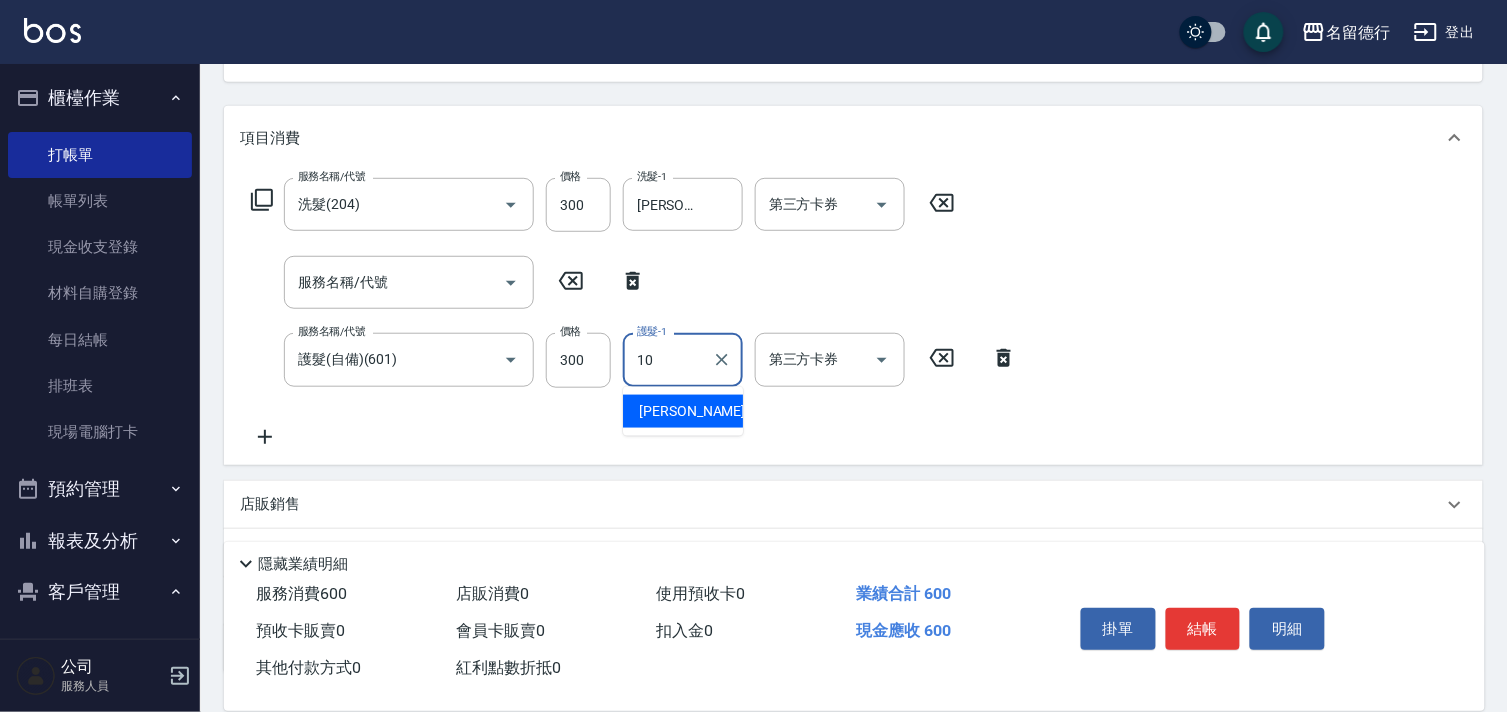 type on "[PERSON_NAME]-10" 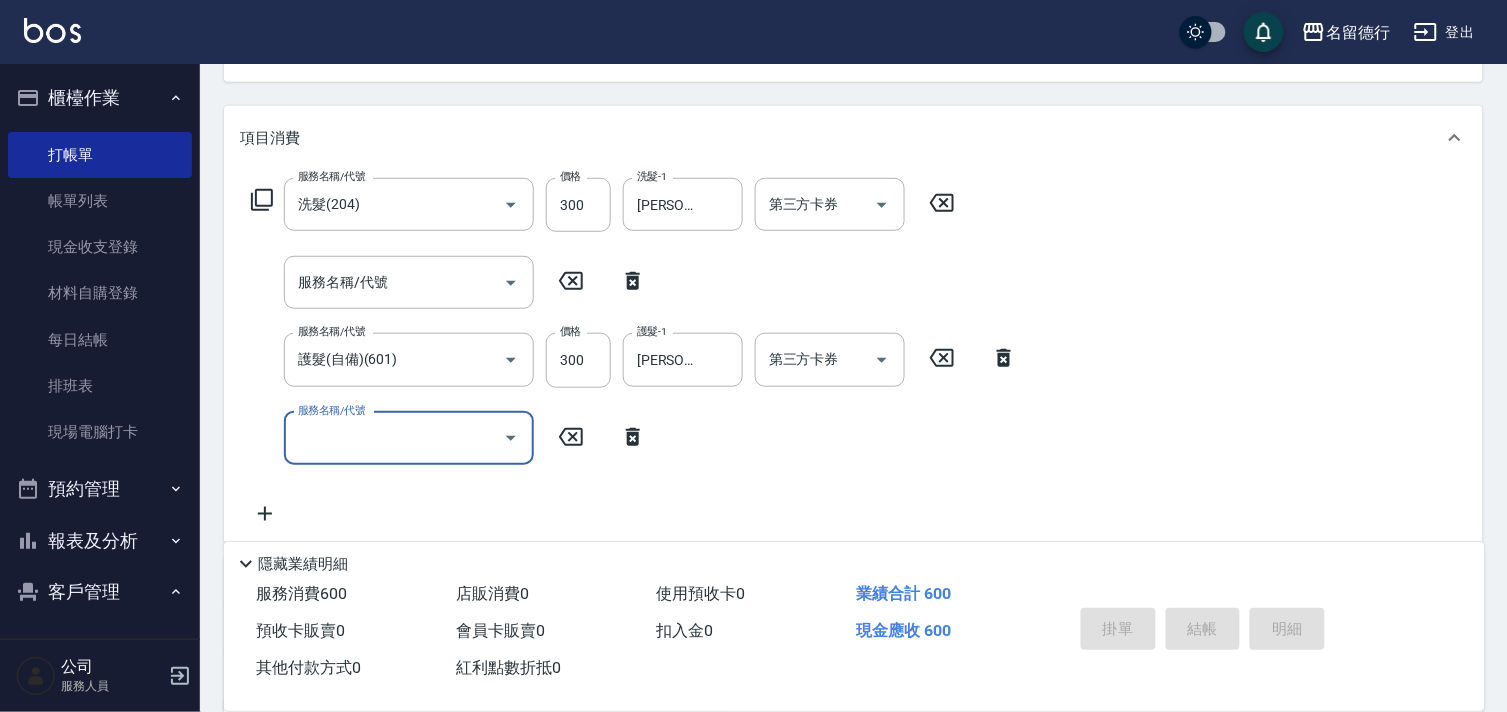 type 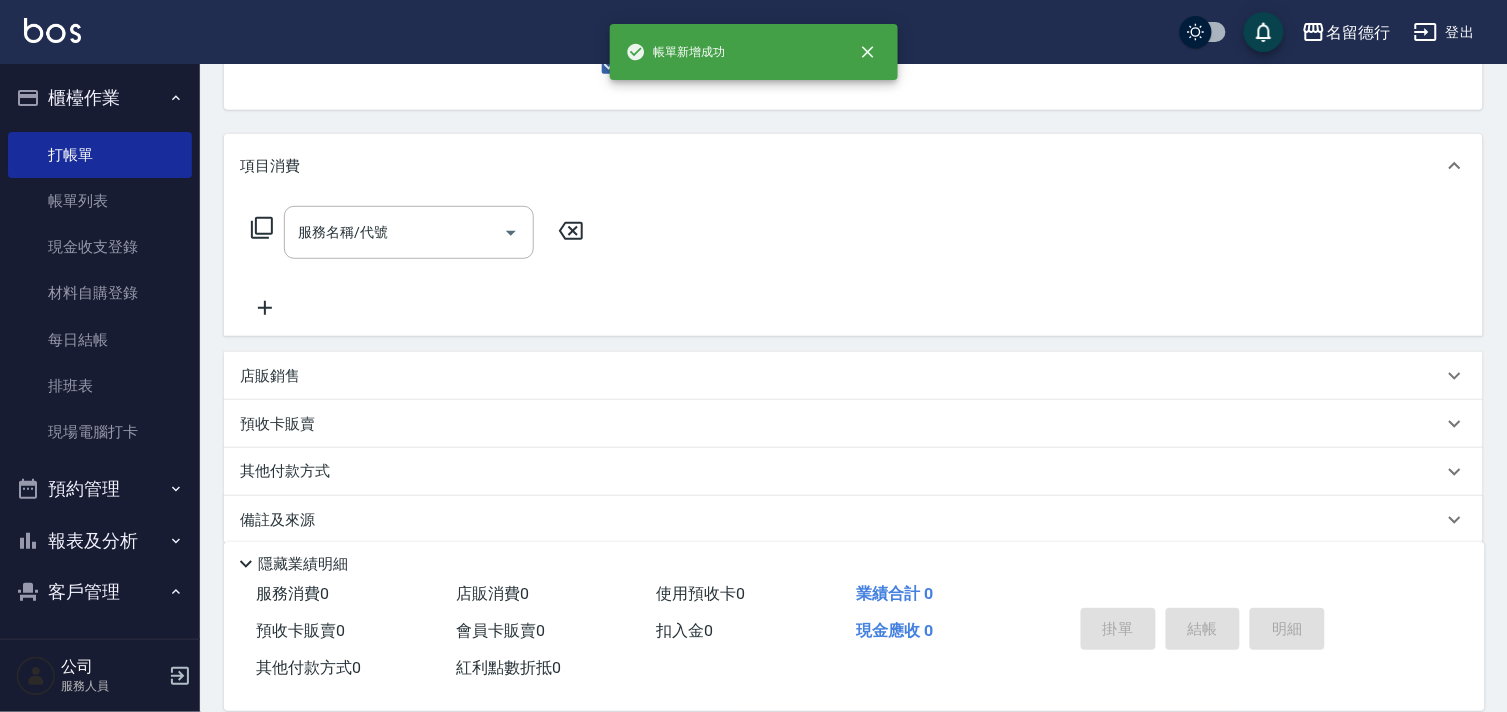 scroll, scrollTop: 83, scrollLeft: 0, axis: vertical 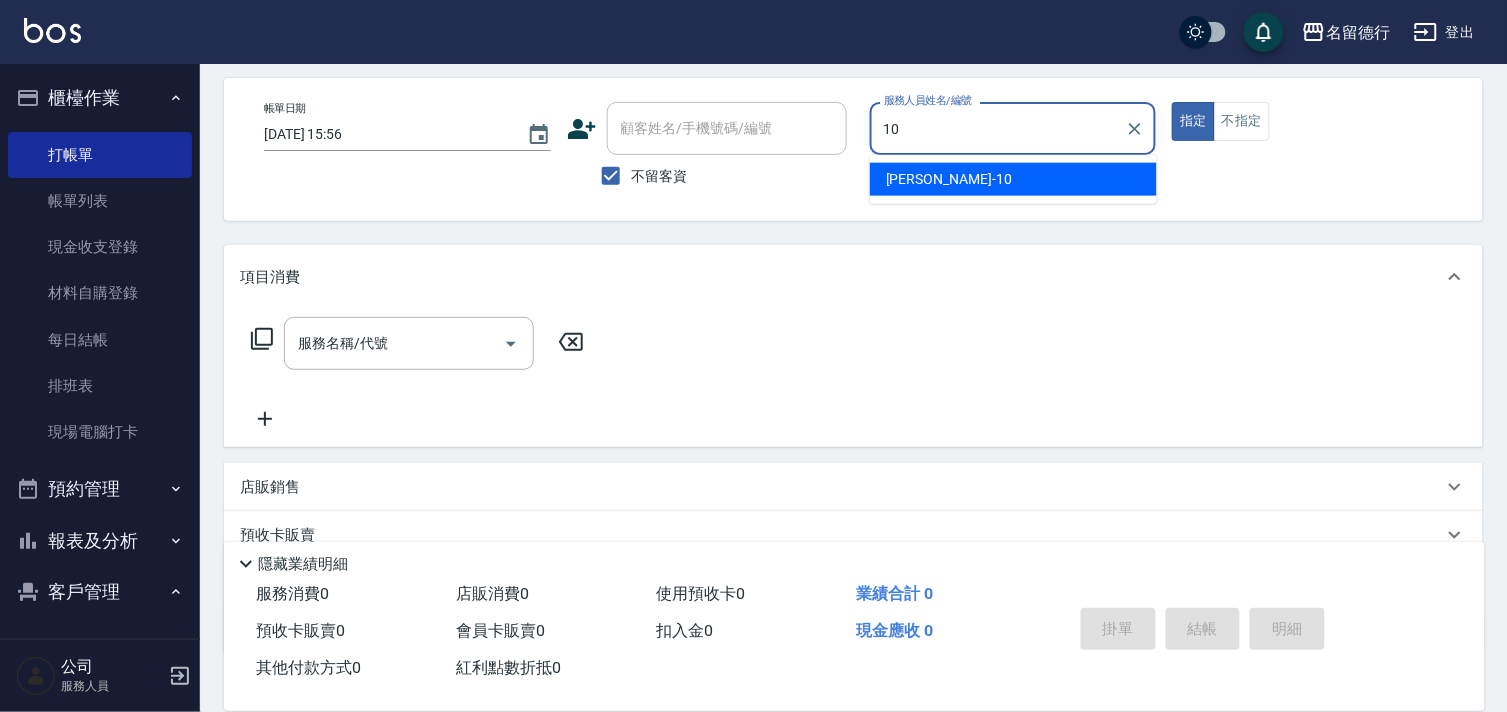 type on "[PERSON_NAME]-10" 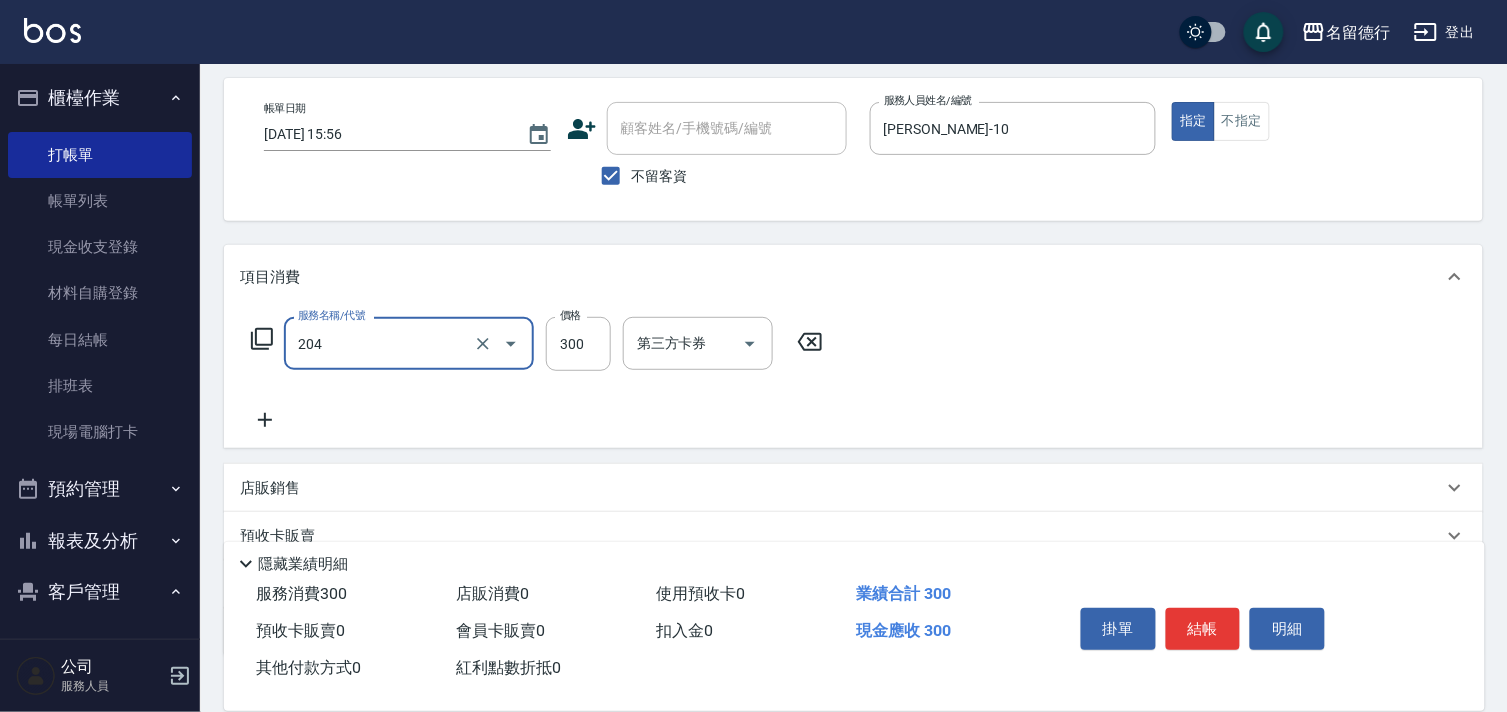 type on "洗髮(204)" 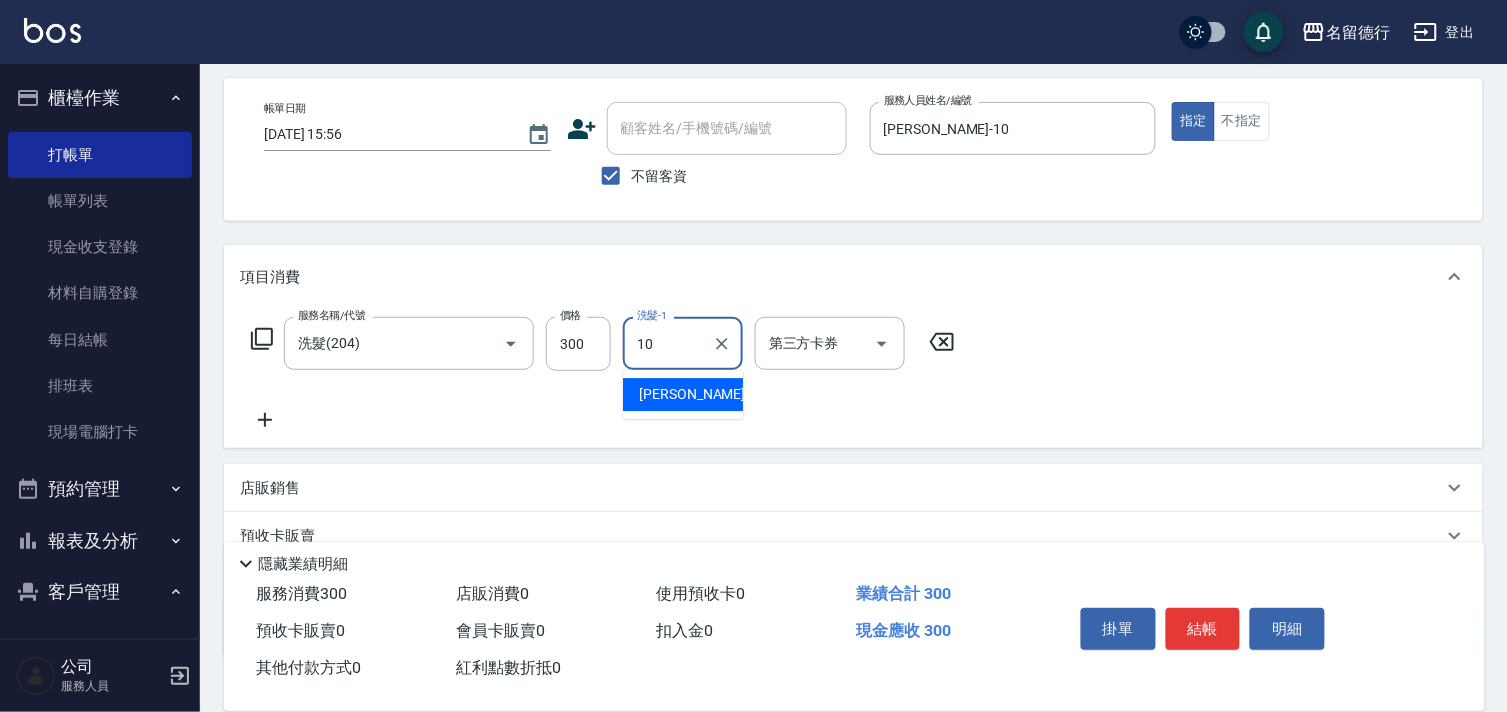type on "[PERSON_NAME]-10" 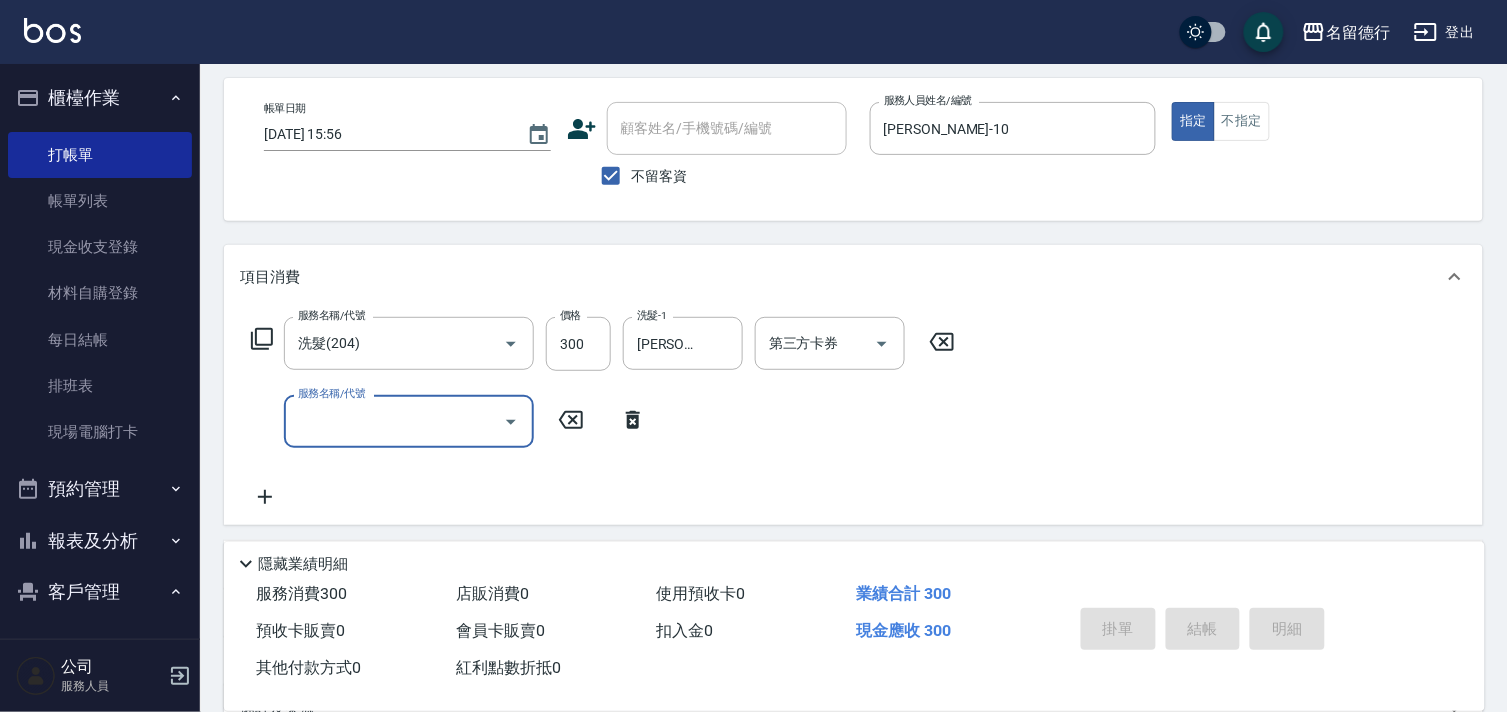 type 